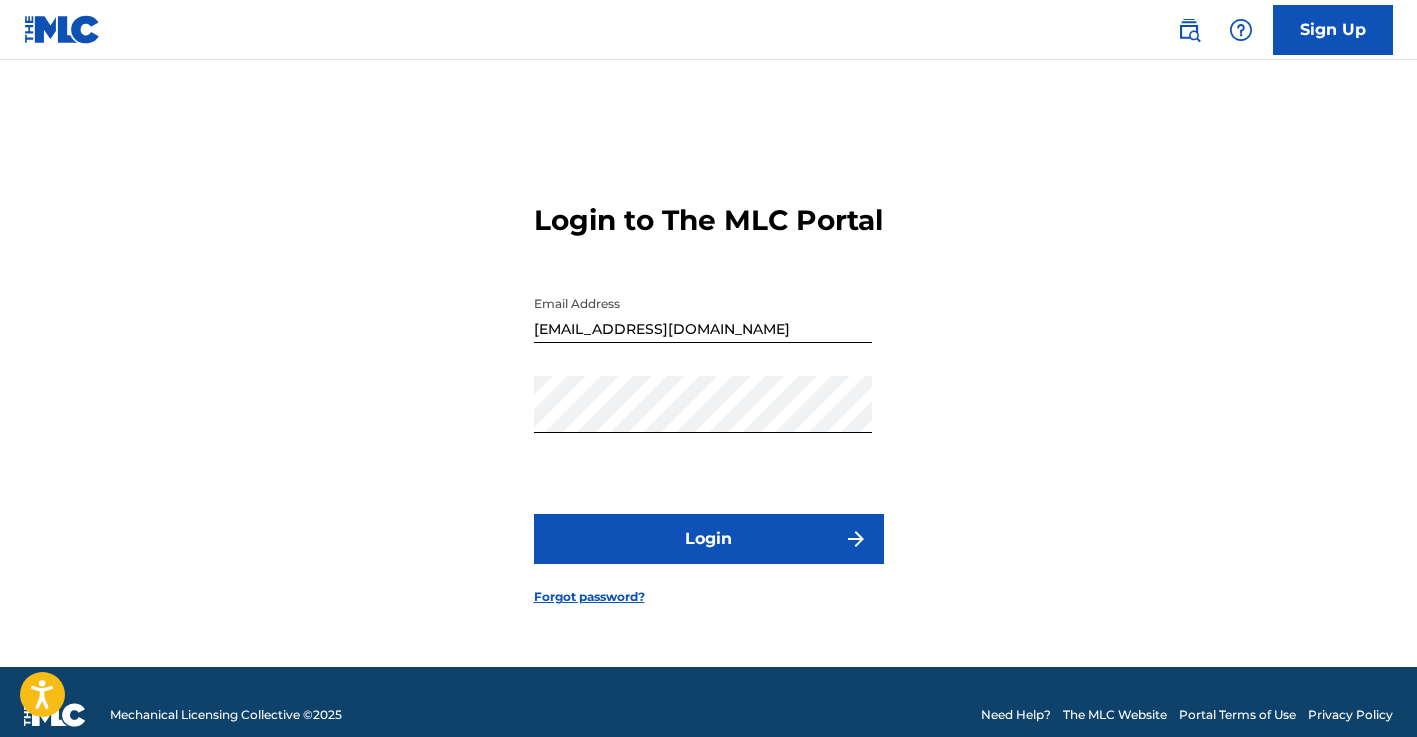 scroll, scrollTop: 0, scrollLeft: 0, axis: both 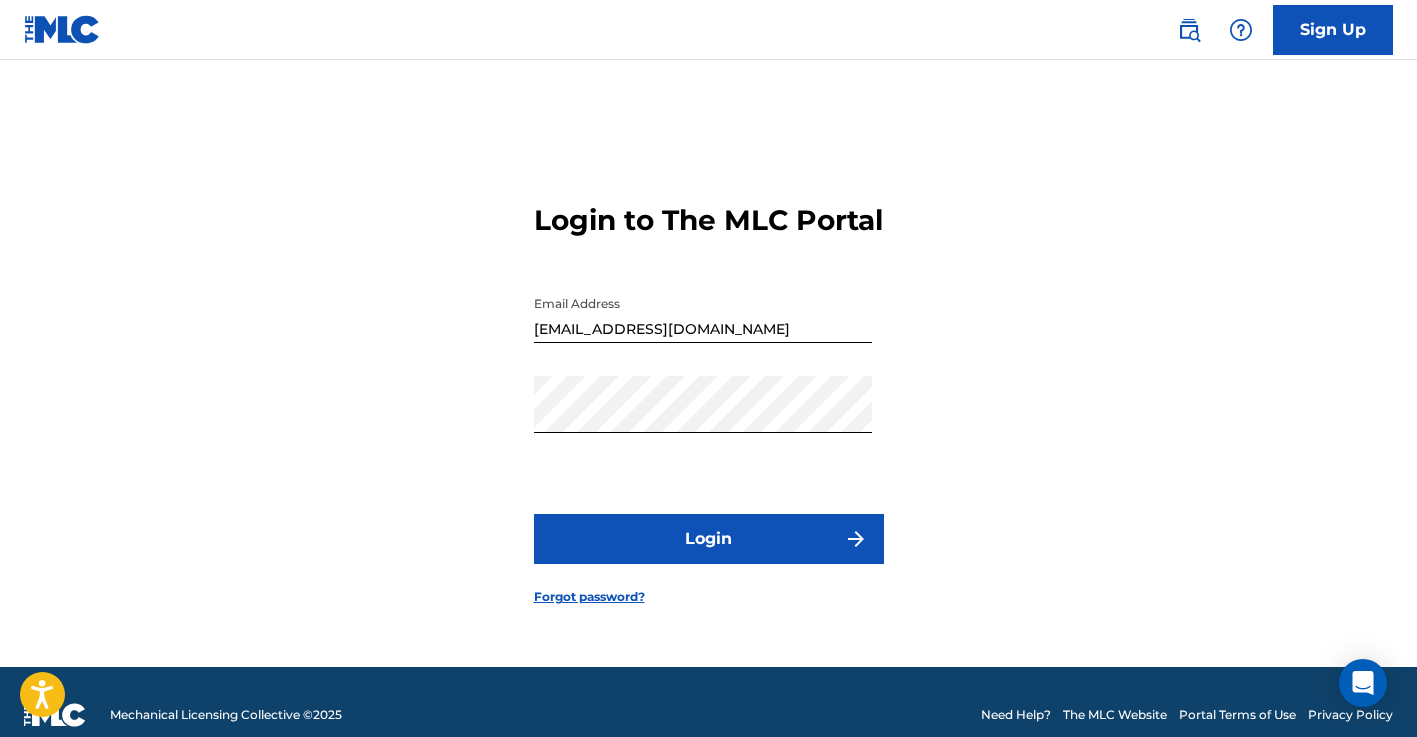 click on "Login" at bounding box center (709, 539) 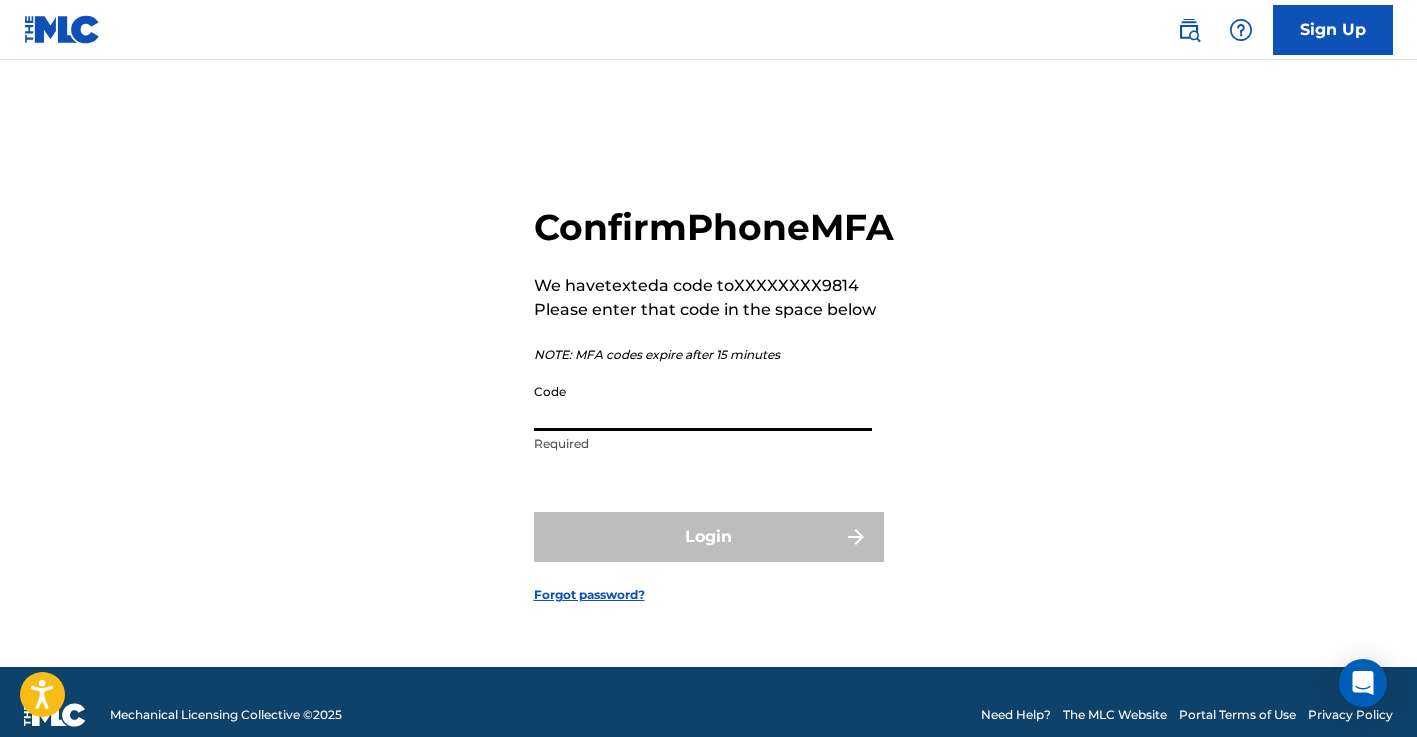 click on "Code" at bounding box center [703, 402] 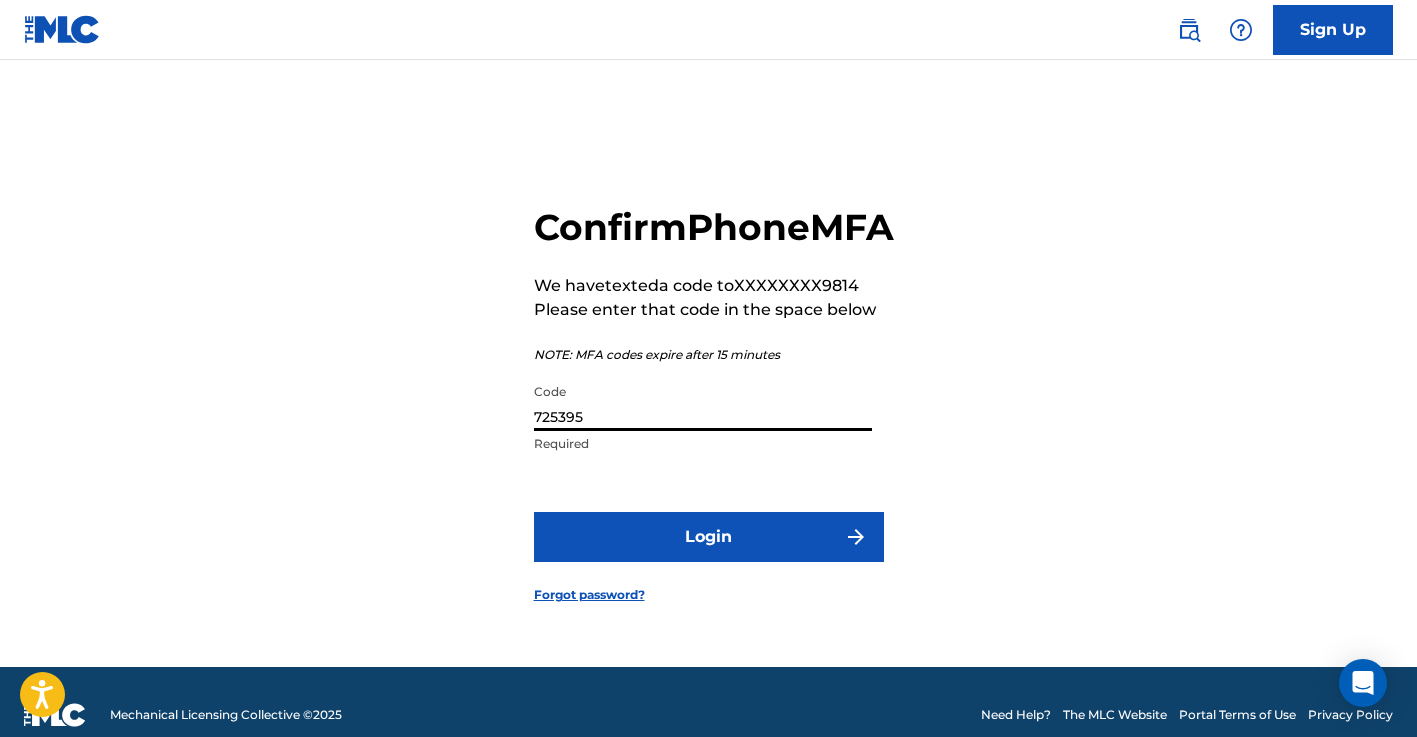 type on "725395" 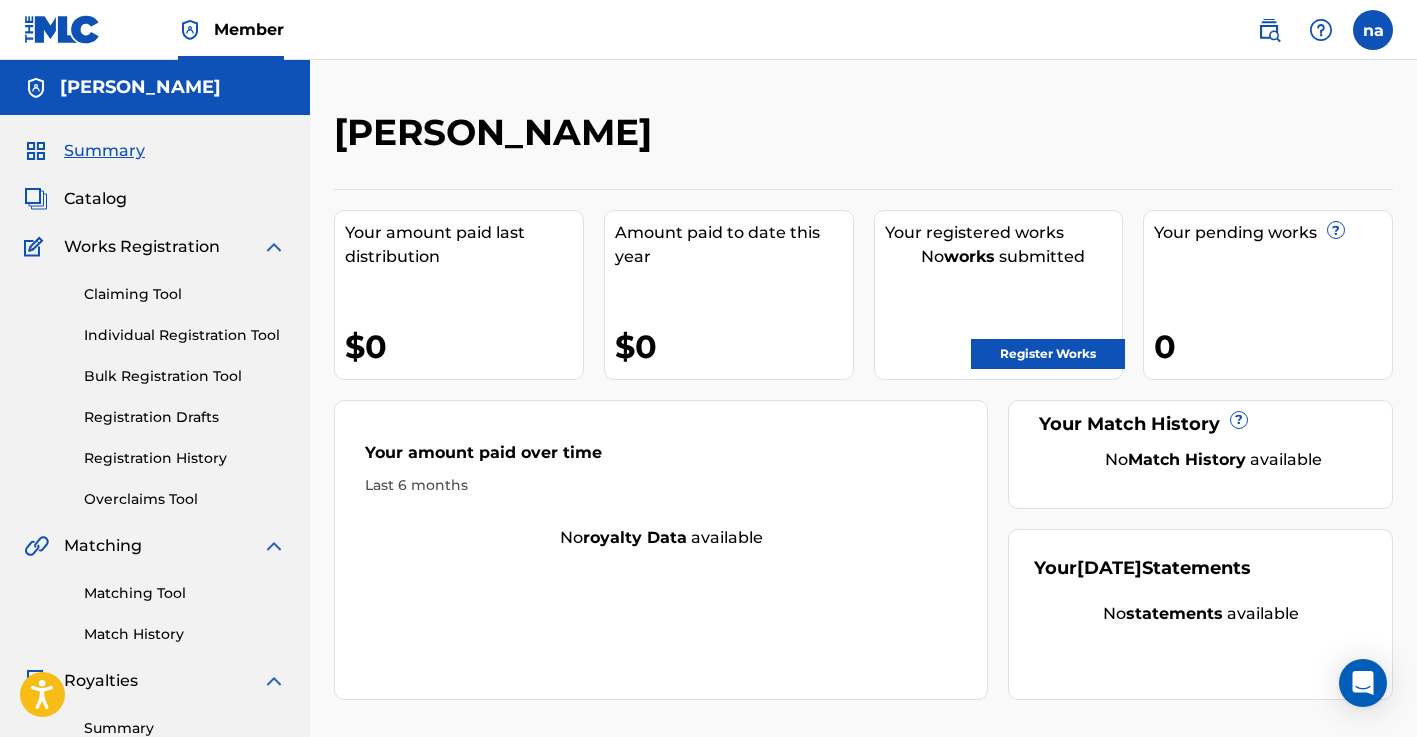 scroll, scrollTop: 0, scrollLeft: 0, axis: both 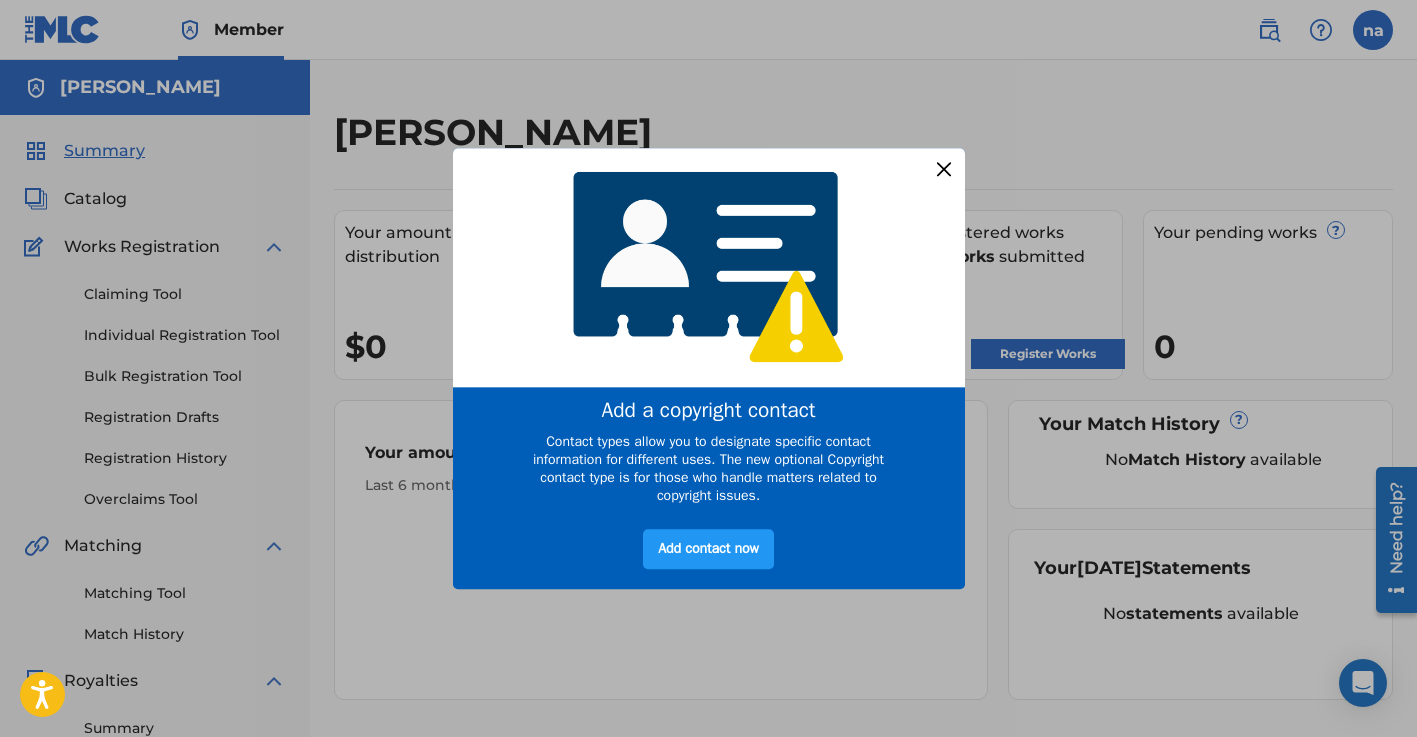 click at bounding box center (943, 169) 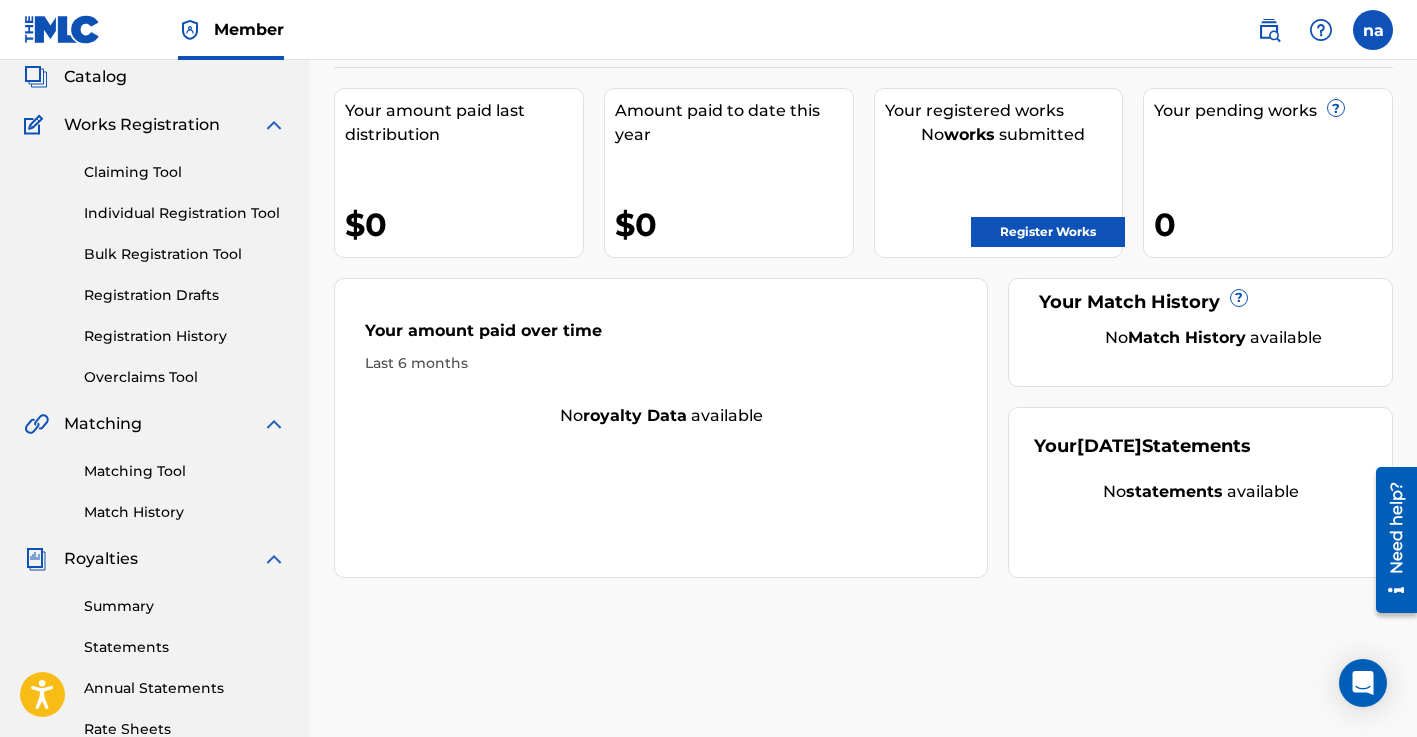 scroll, scrollTop: 126, scrollLeft: 0, axis: vertical 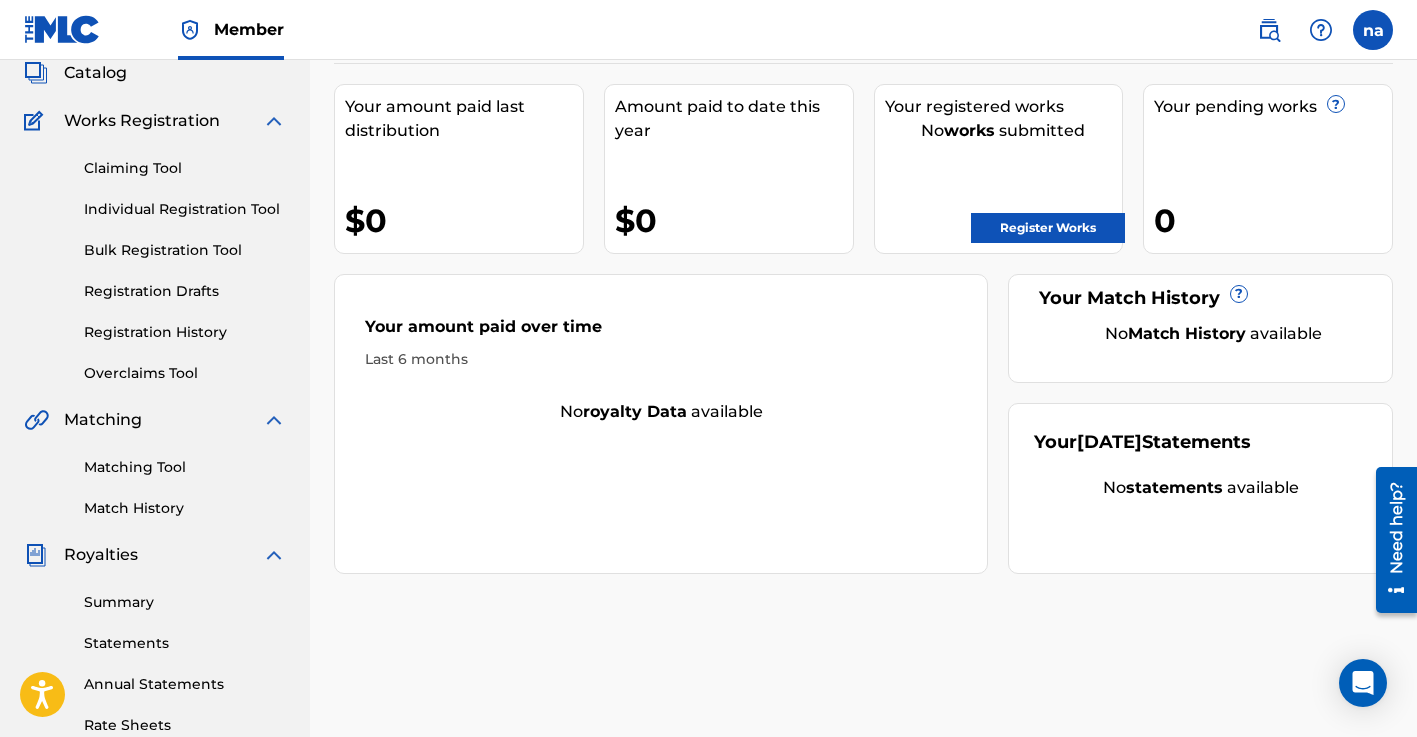 click on "Claiming Tool" at bounding box center (185, 168) 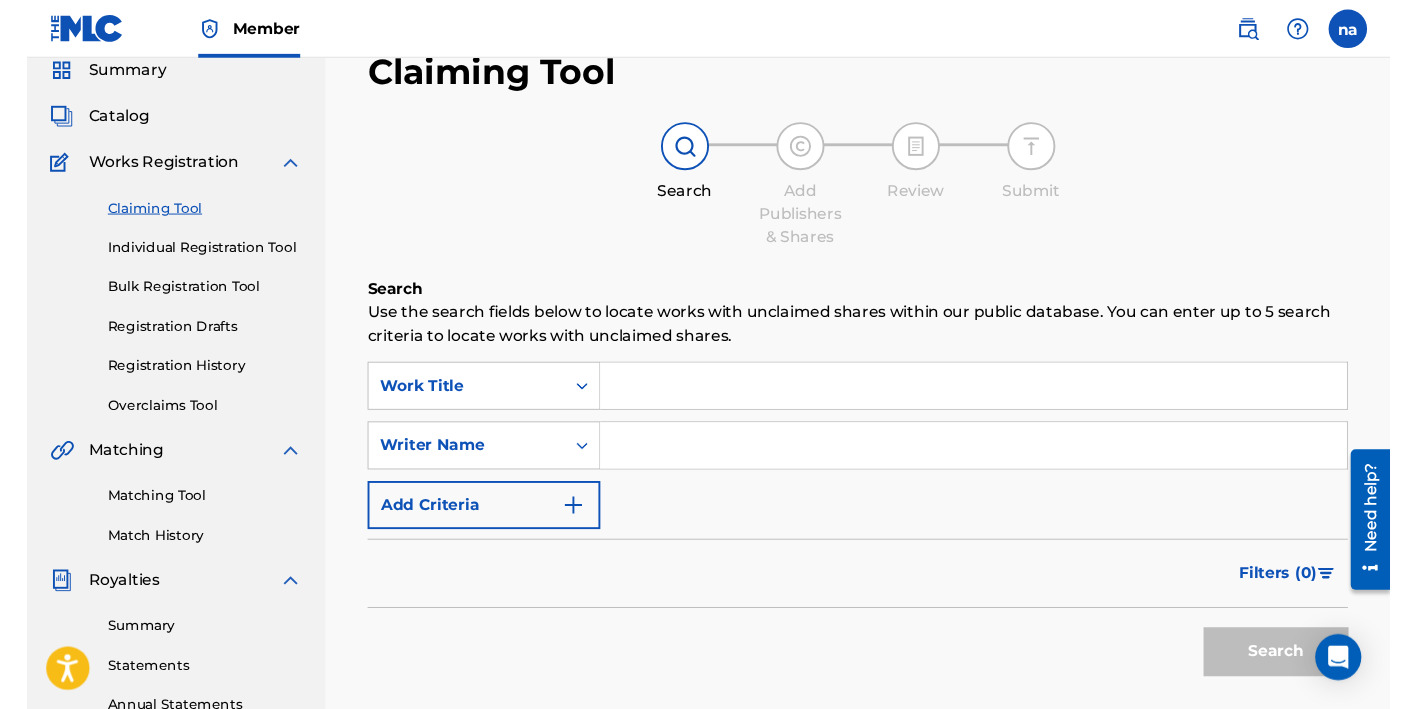 scroll, scrollTop: 84, scrollLeft: 0, axis: vertical 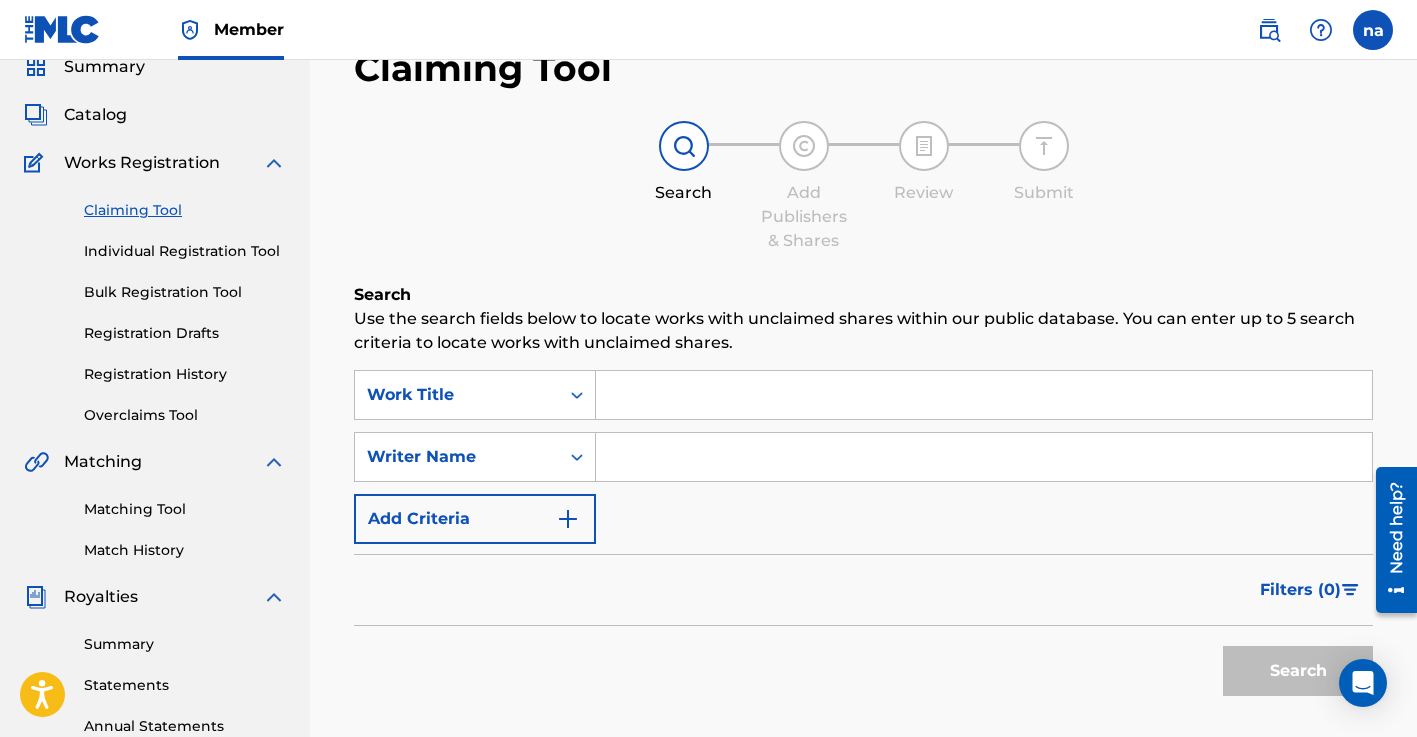 click at bounding box center [984, 395] 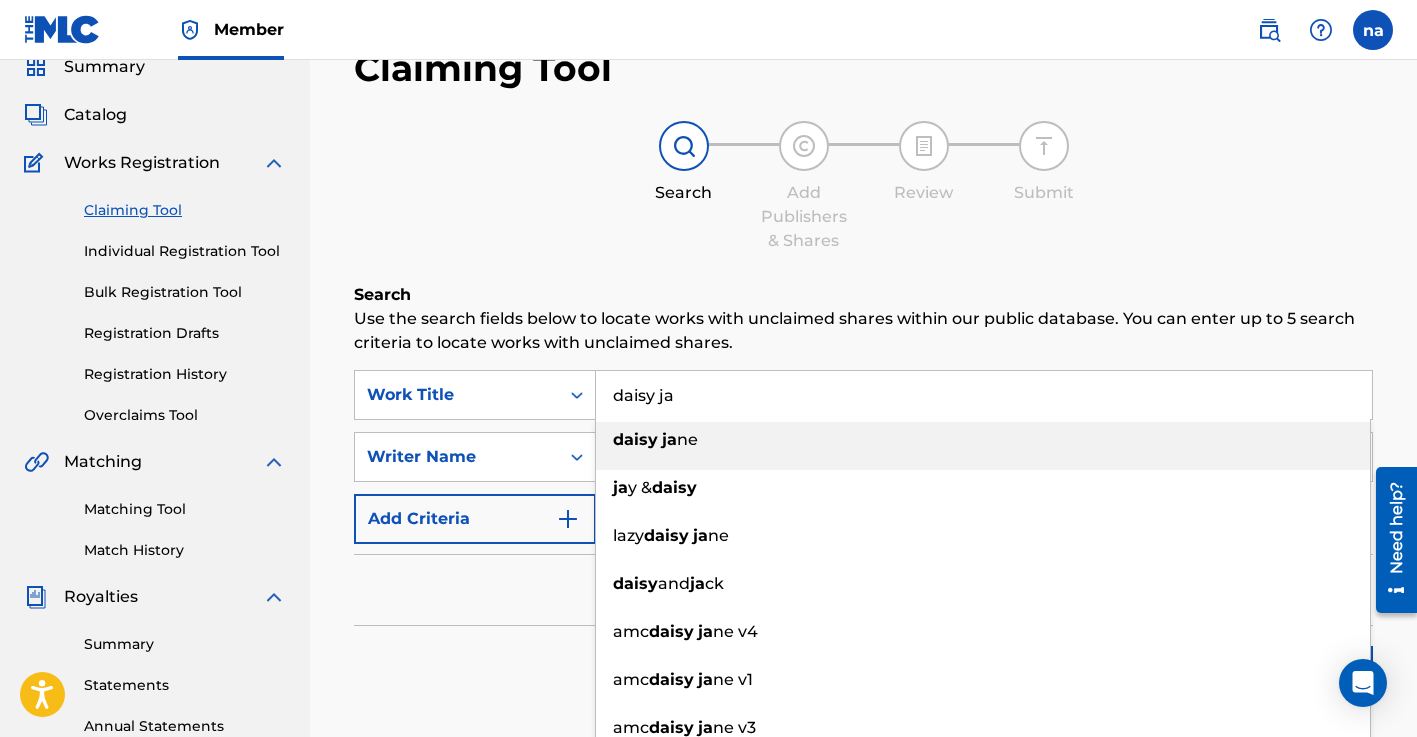 click on "daisy" at bounding box center [635, 439] 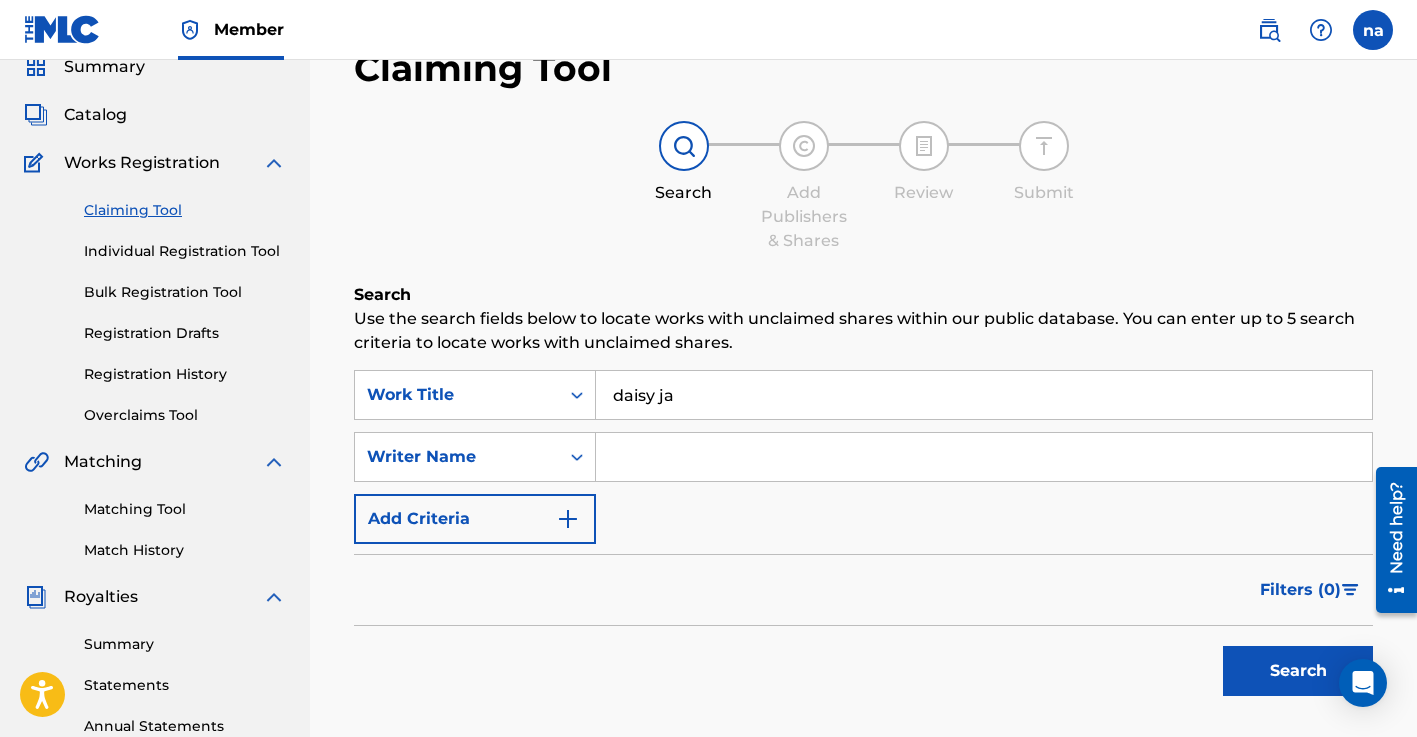 type on "[PERSON_NAME] [PERSON_NAME]" 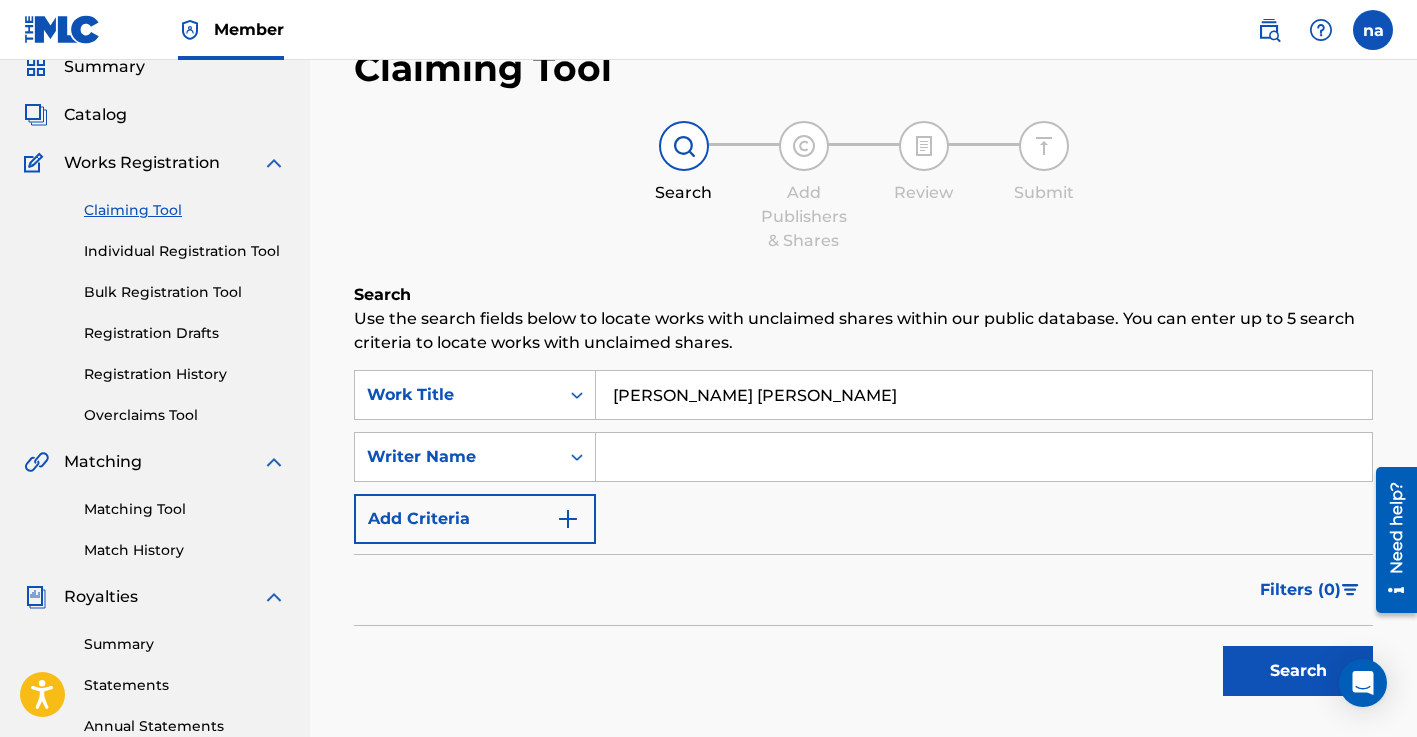 click at bounding box center [984, 457] 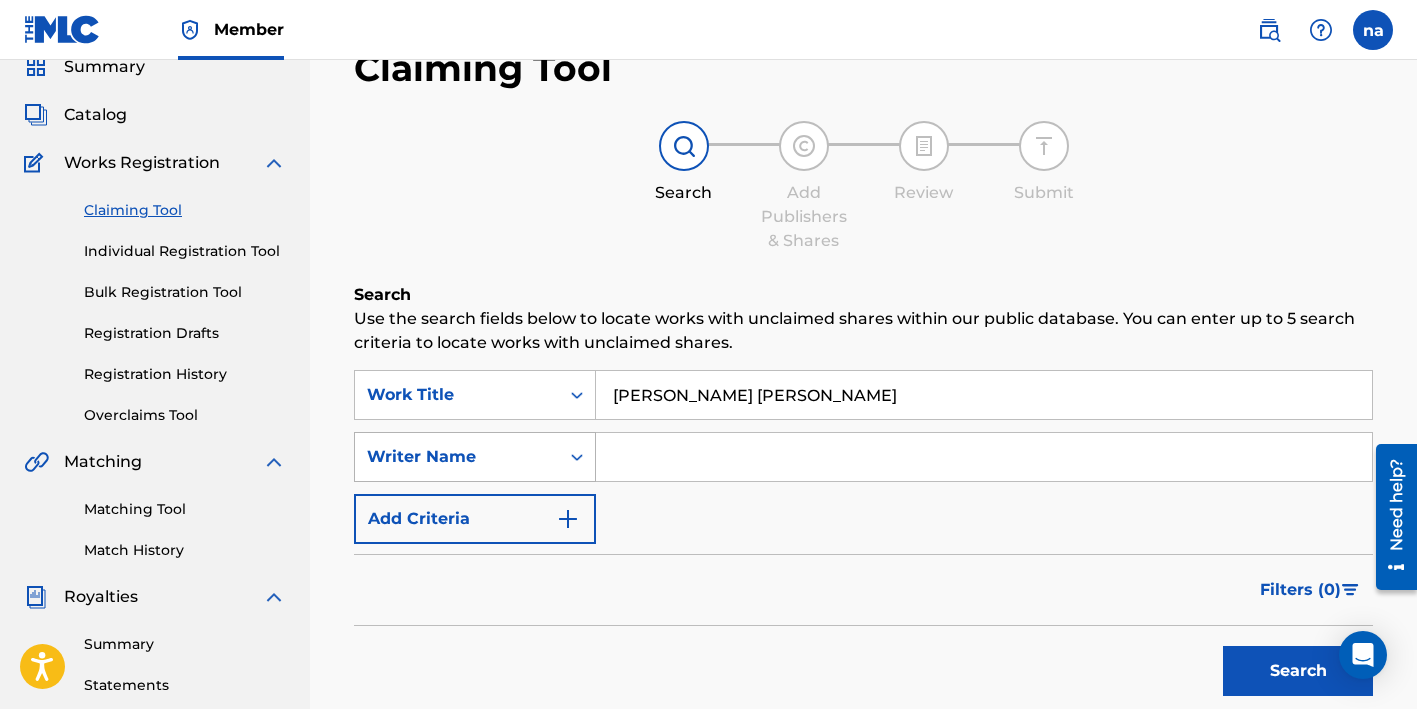 click on "Writer Name" at bounding box center (475, 457) 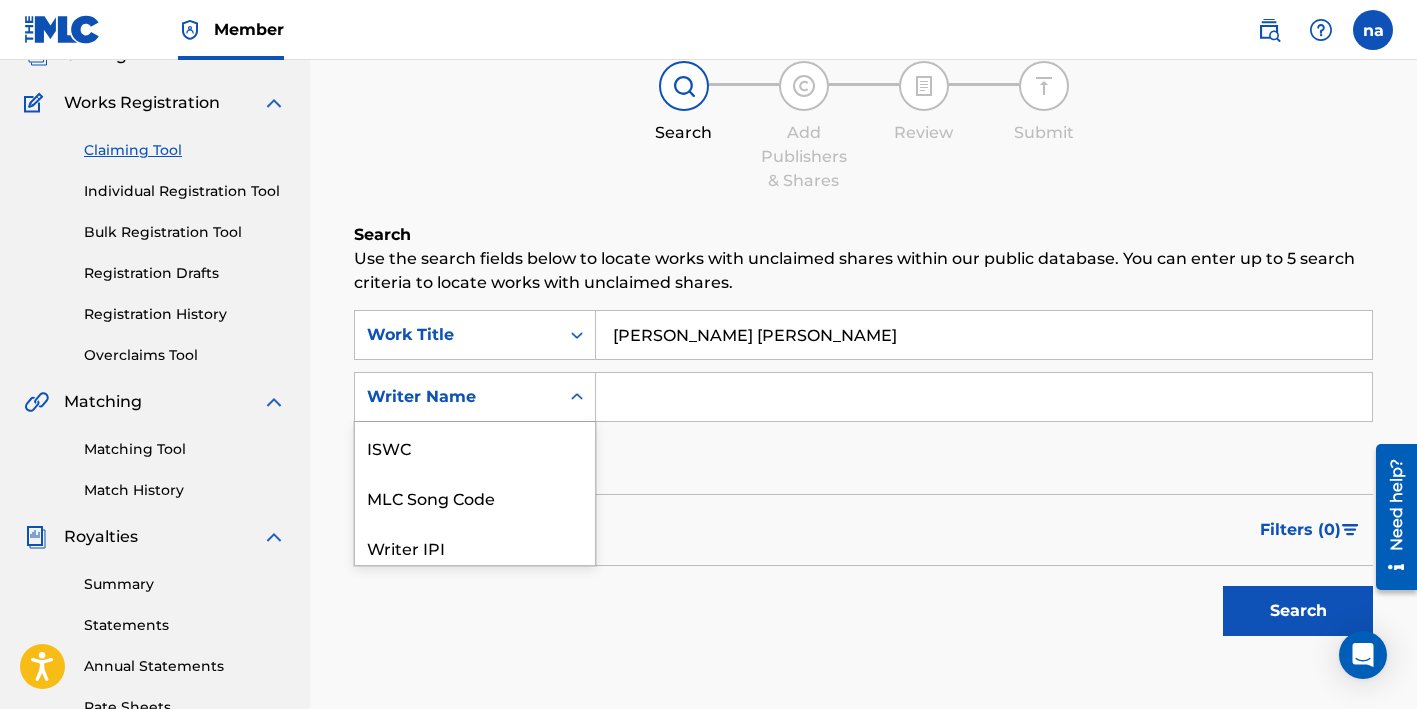 scroll, scrollTop: 157, scrollLeft: 0, axis: vertical 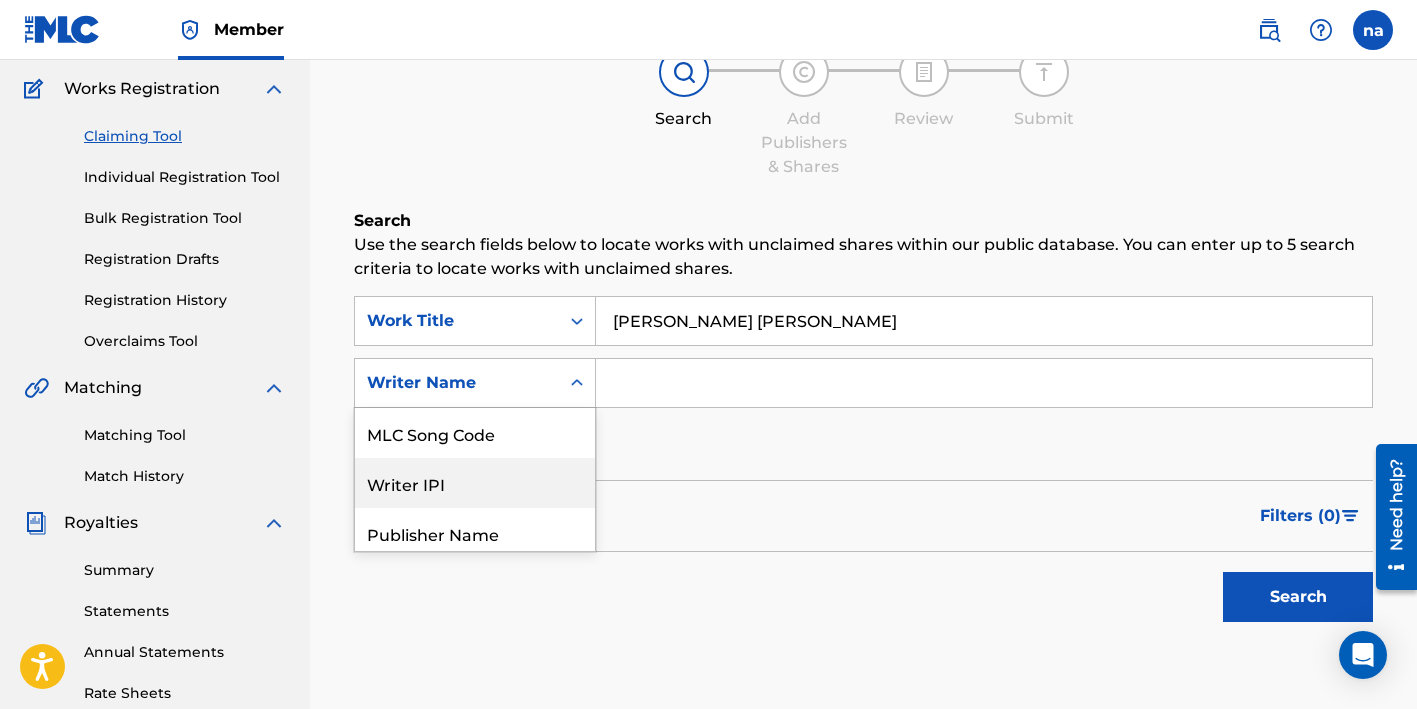 click on "Writer IPI" at bounding box center (475, 483) 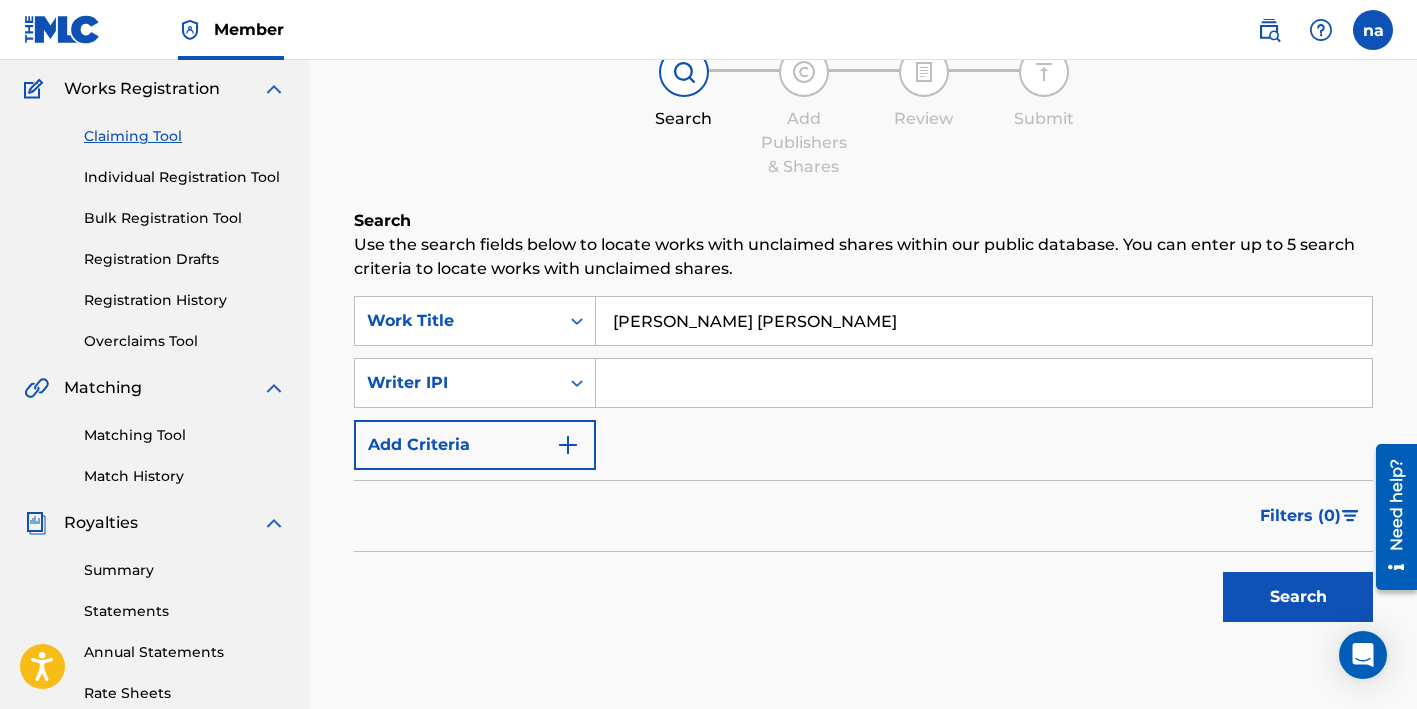 click at bounding box center (984, 383) 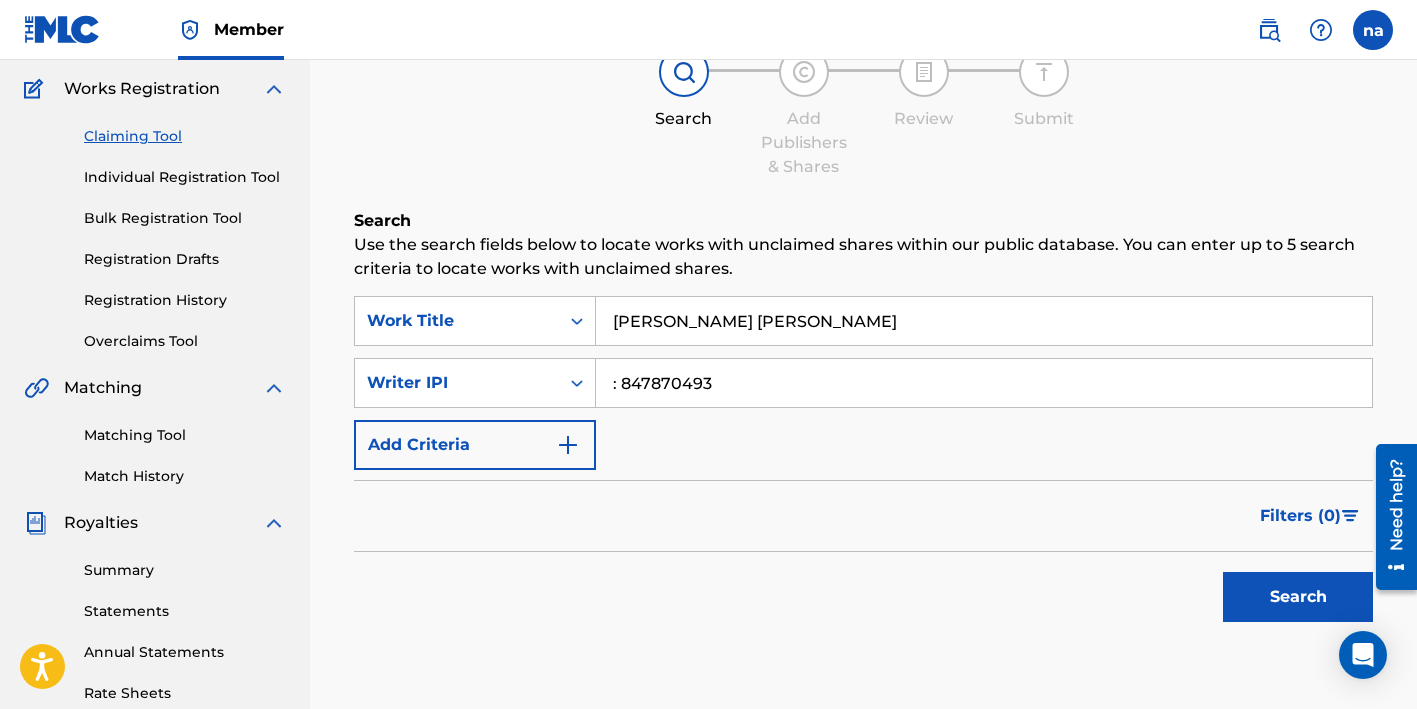 type on ": 847870493" 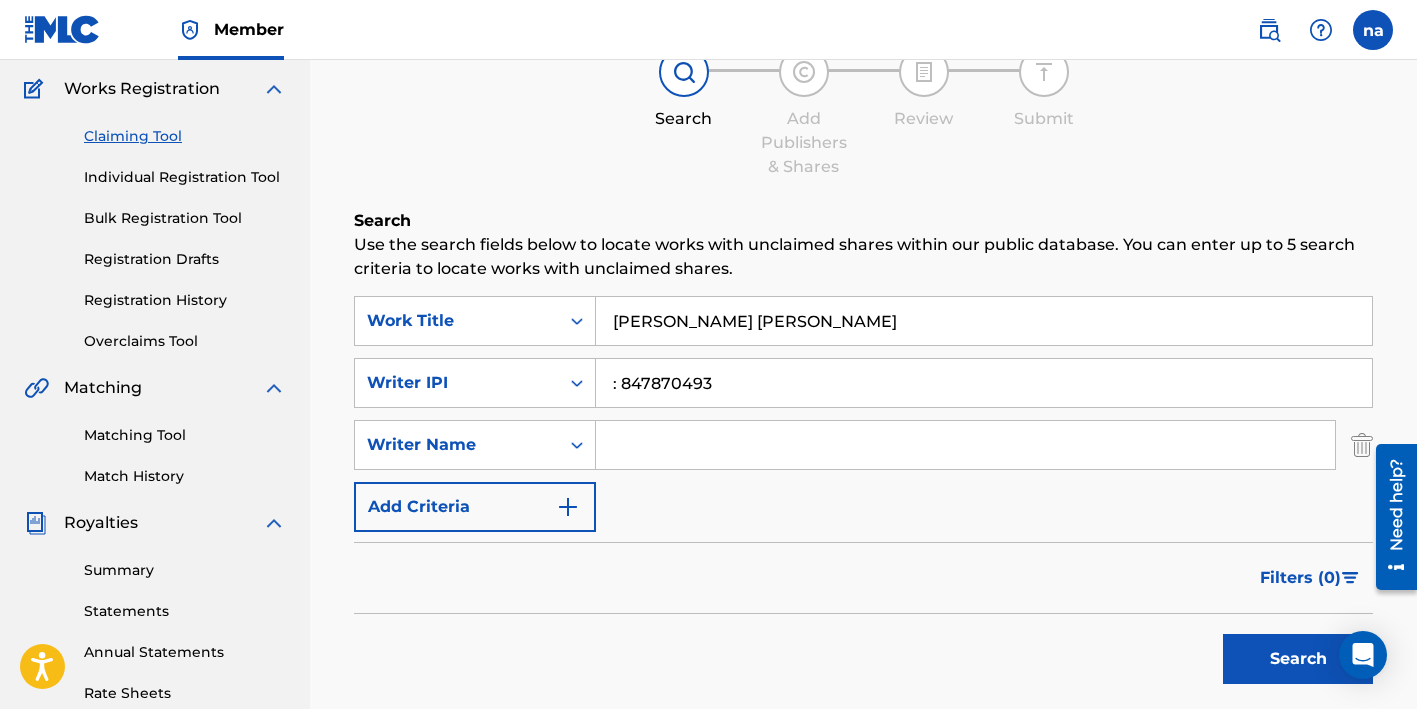 scroll, scrollTop: 159, scrollLeft: 0, axis: vertical 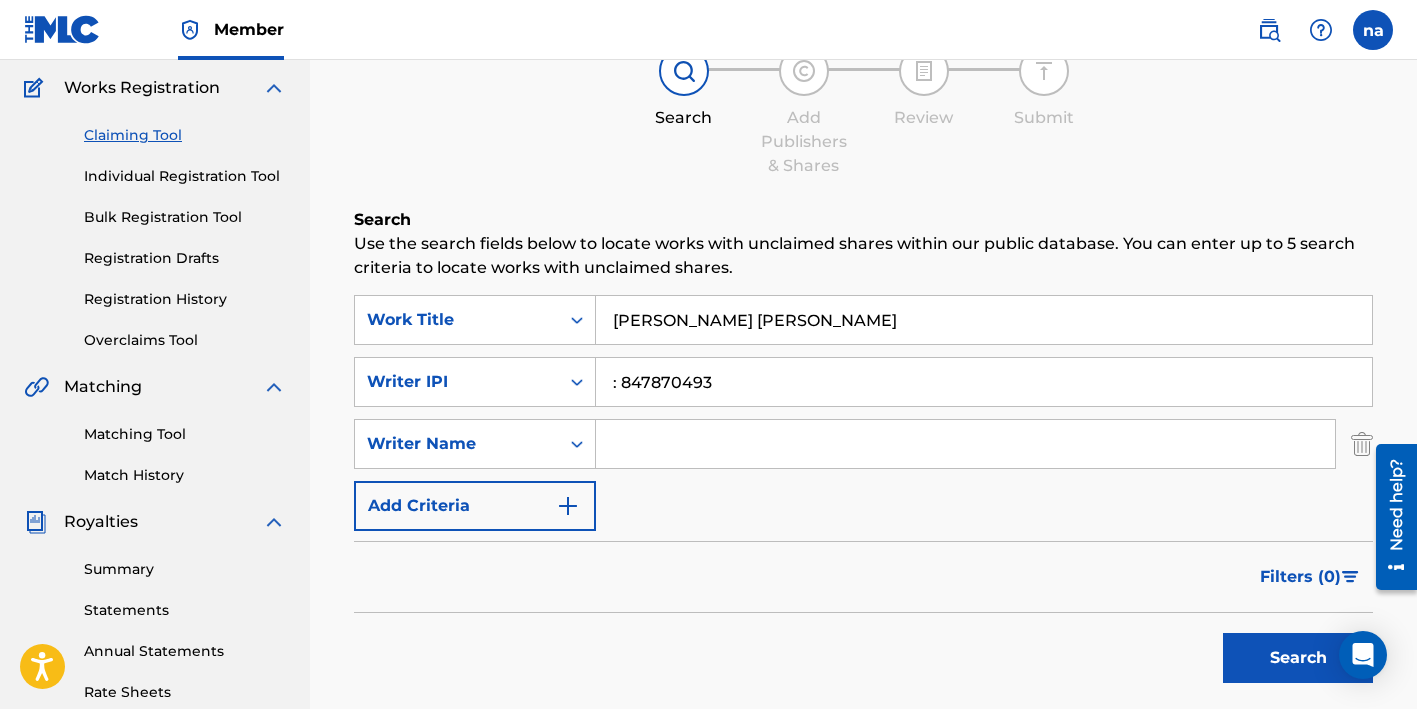 click at bounding box center (1362, 444) 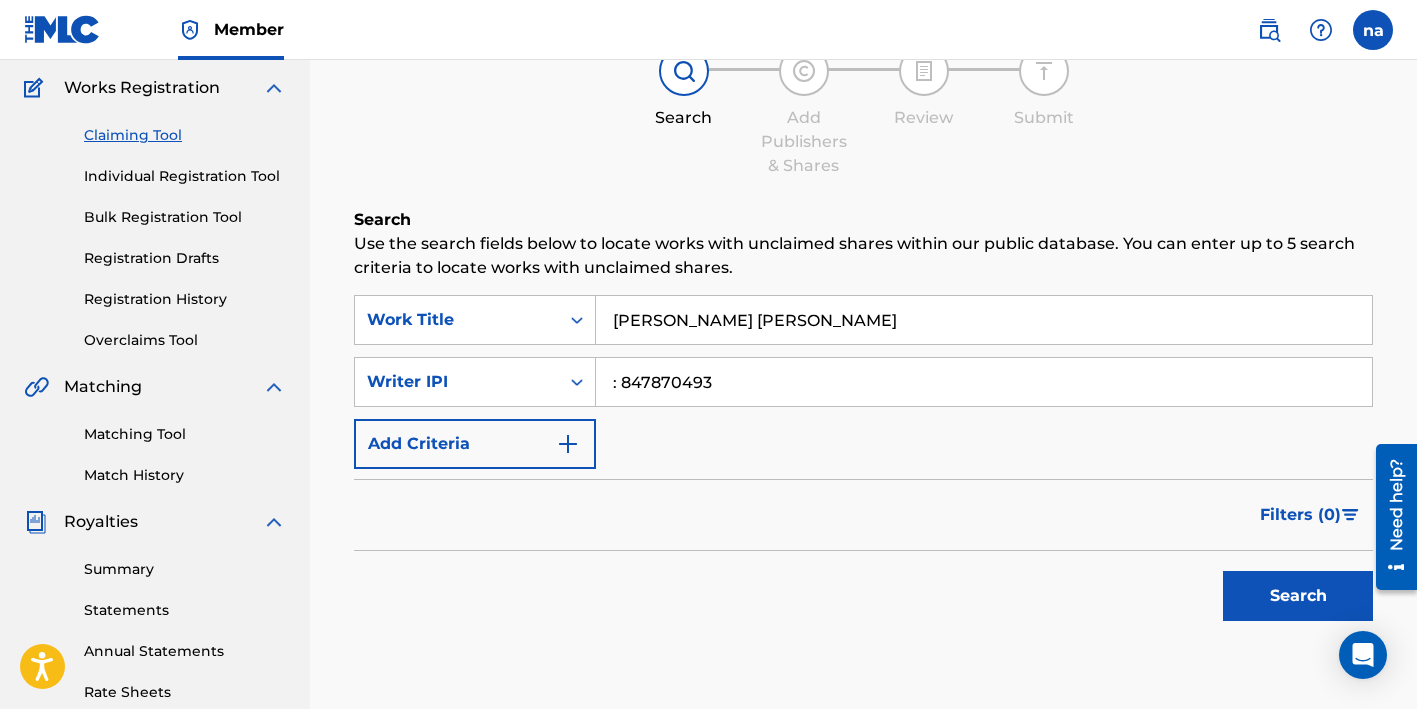 click on "Search" at bounding box center [1298, 596] 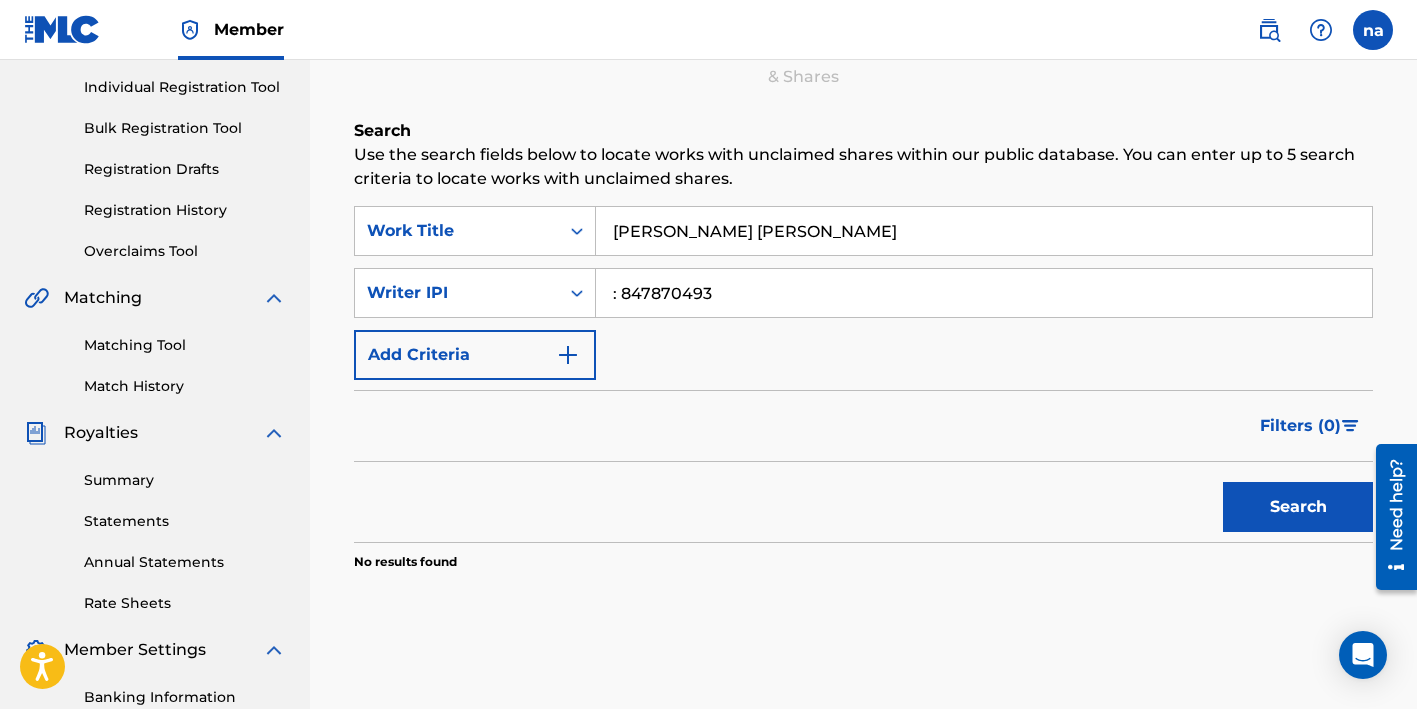 scroll, scrollTop: 286, scrollLeft: 0, axis: vertical 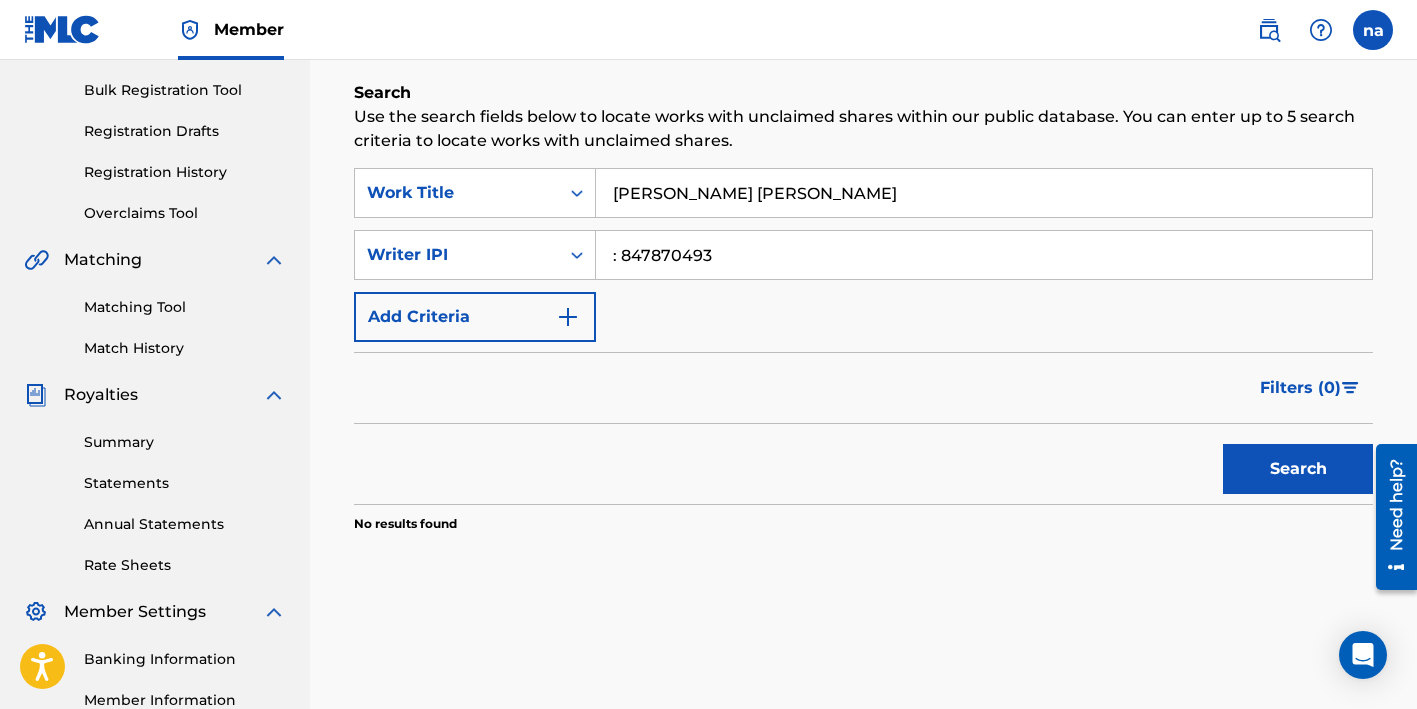 click on "Search" at bounding box center (1298, 469) 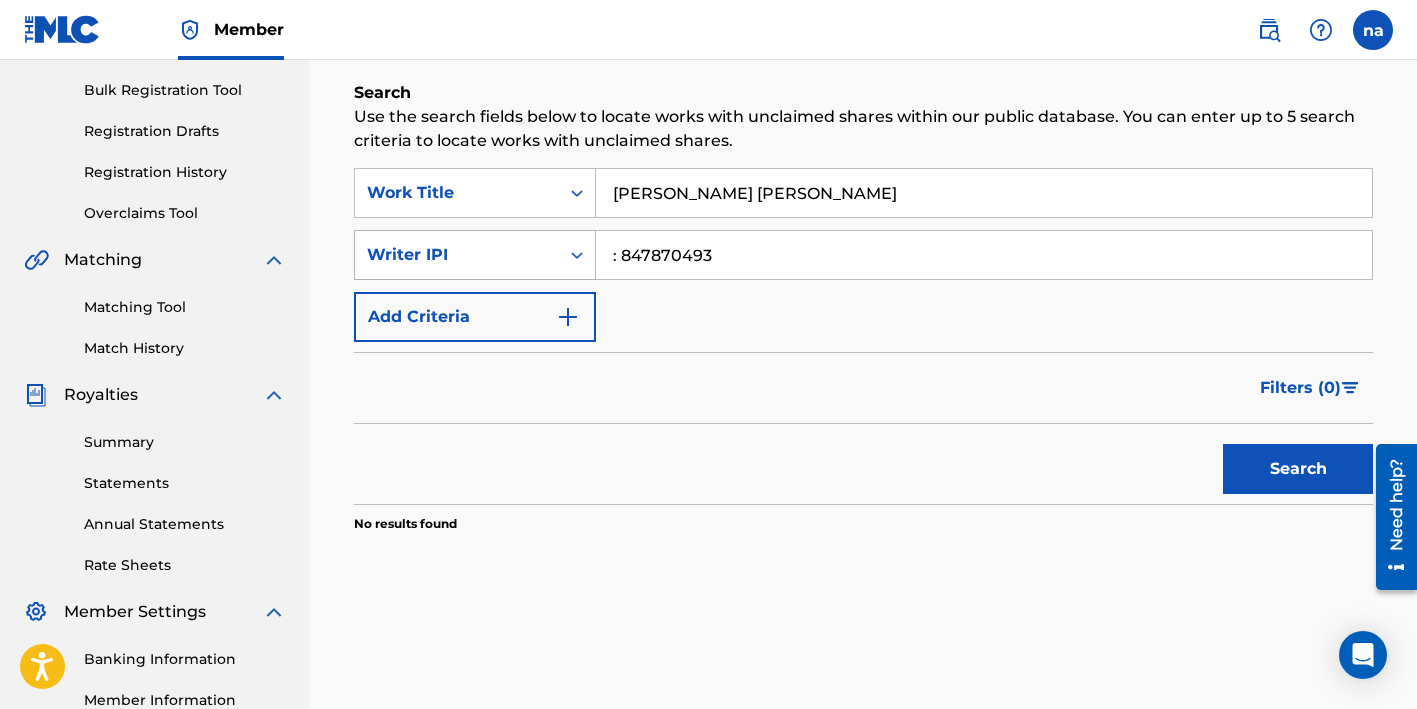 drag, startPoint x: 749, startPoint y: 247, endPoint x: 580, endPoint y: 247, distance: 169 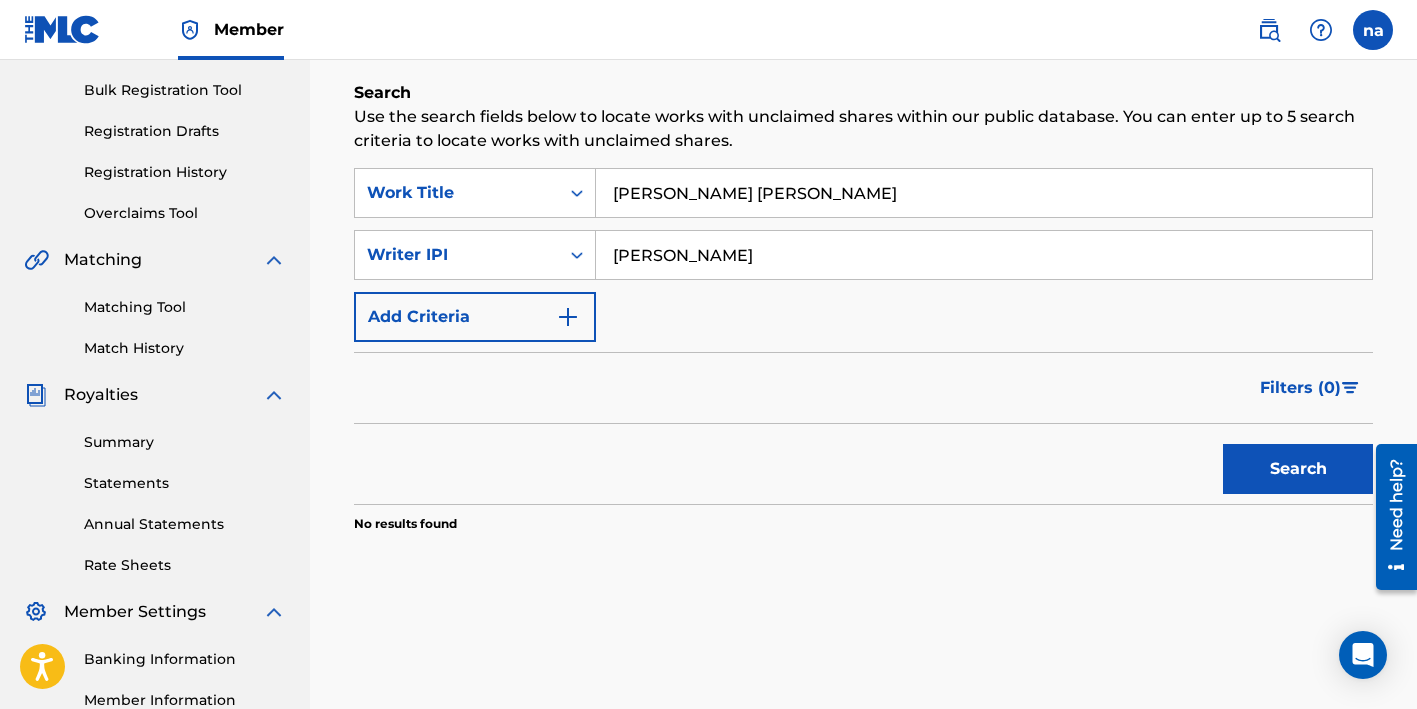 type on "[PERSON_NAME]" 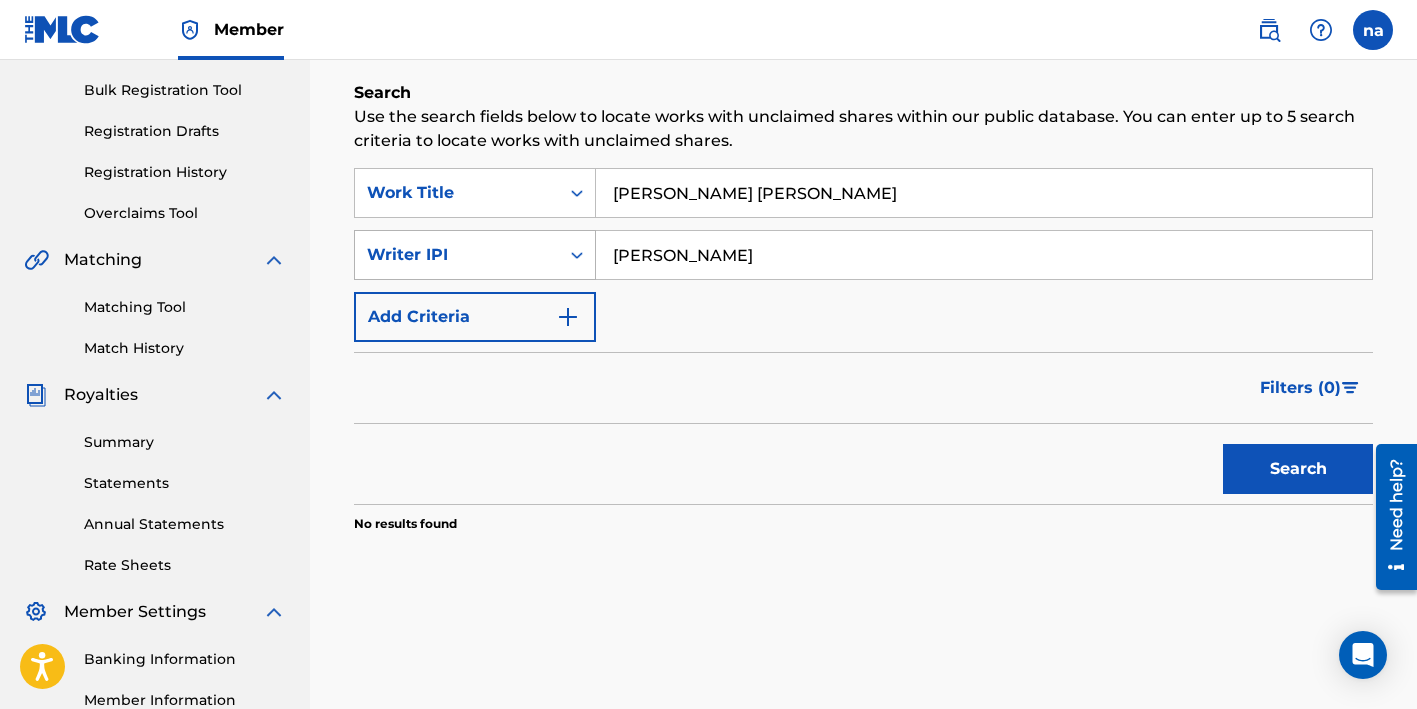 drag, startPoint x: 858, startPoint y: 265, endPoint x: 544, endPoint y: 251, distance: 314.31195 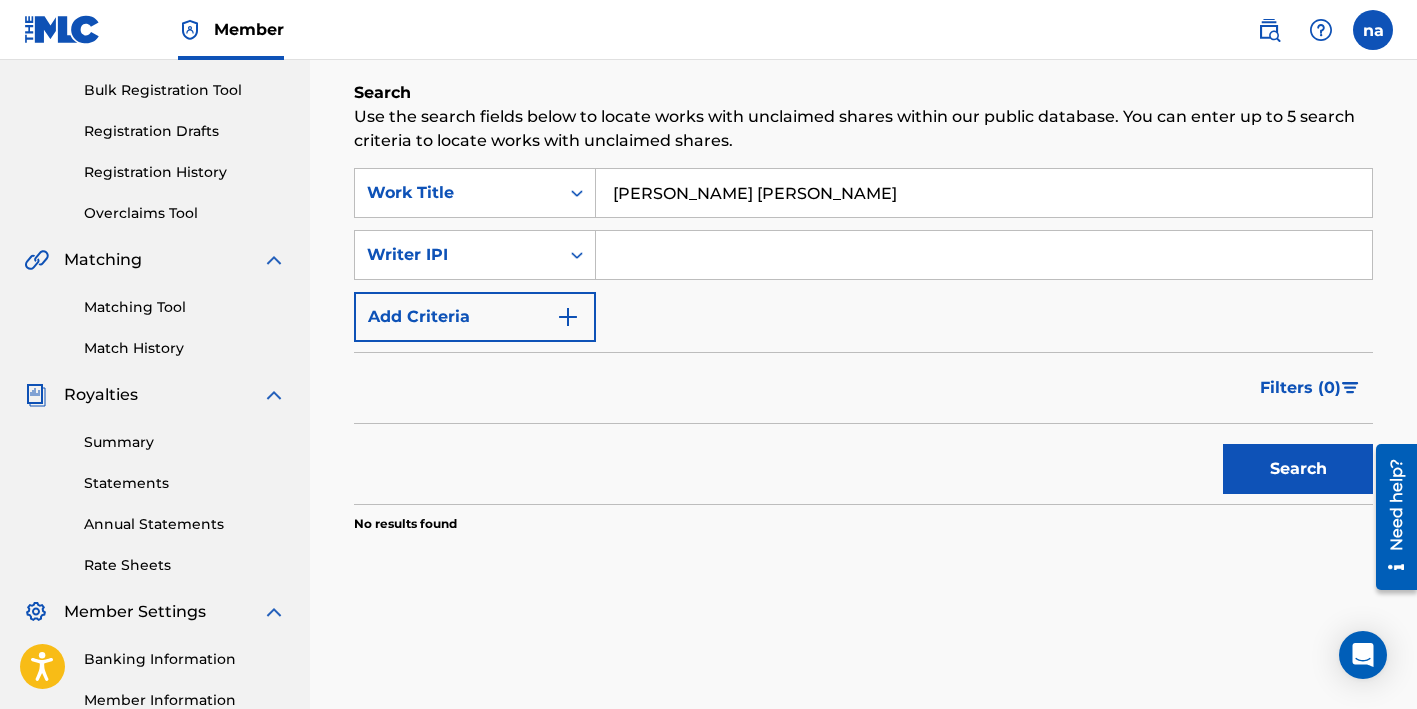 click on "Search" at bounding box center (1298, 469) 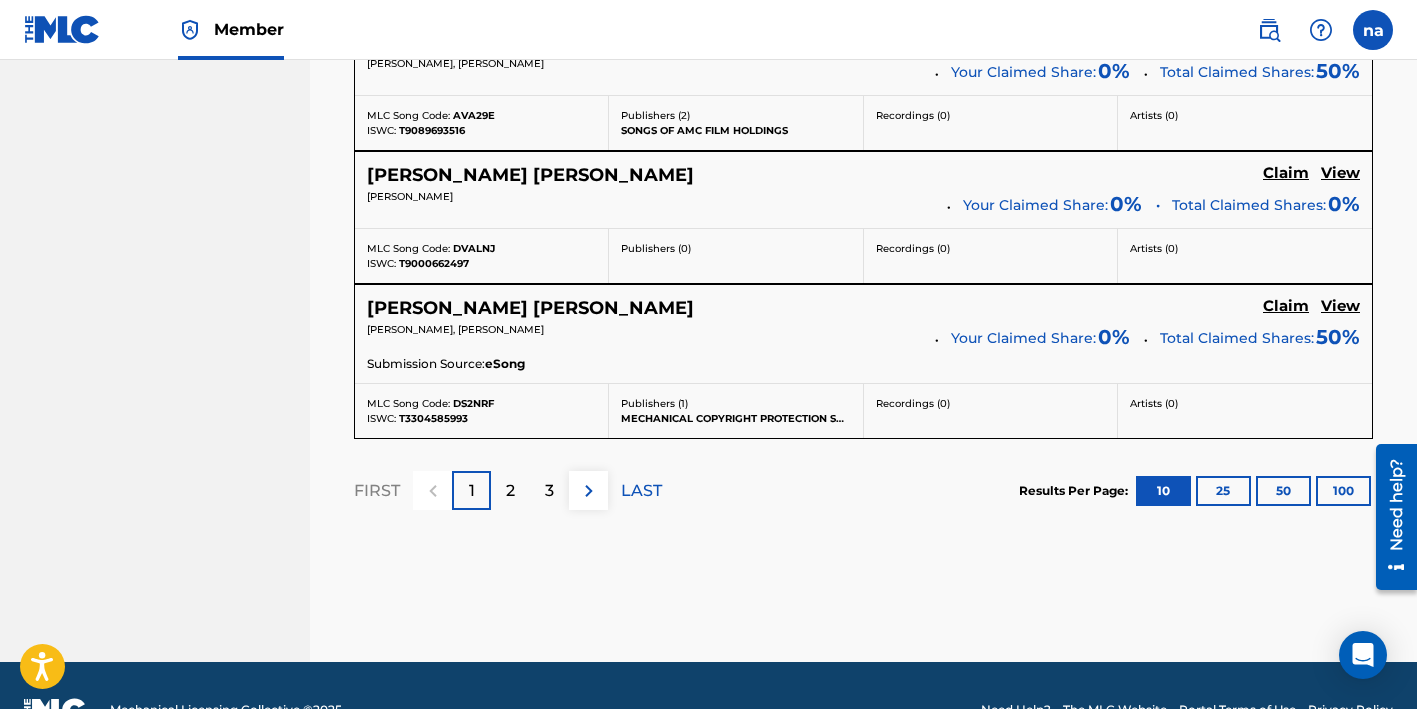 scroll, scrollTop: 1781, scrollLeft: 0, axis: vertical 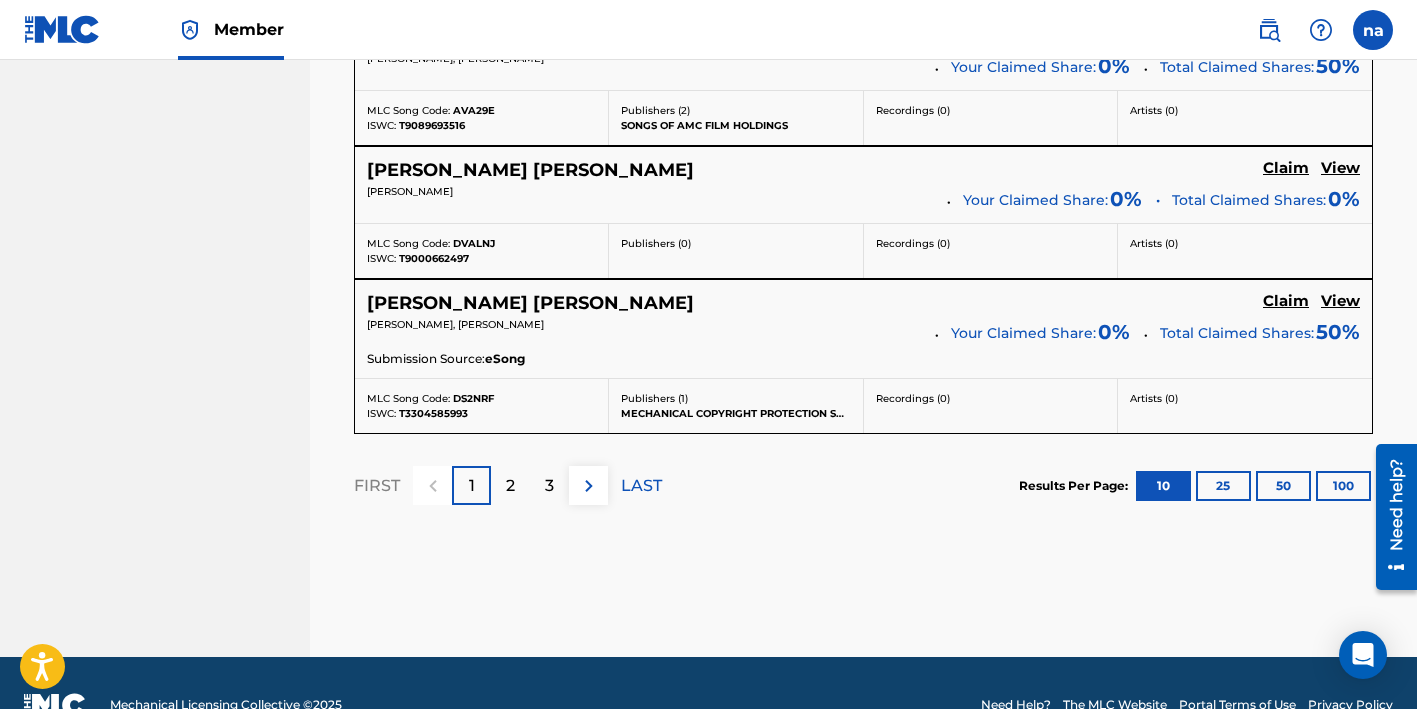 click on "2" at bounding box center [510, 485] 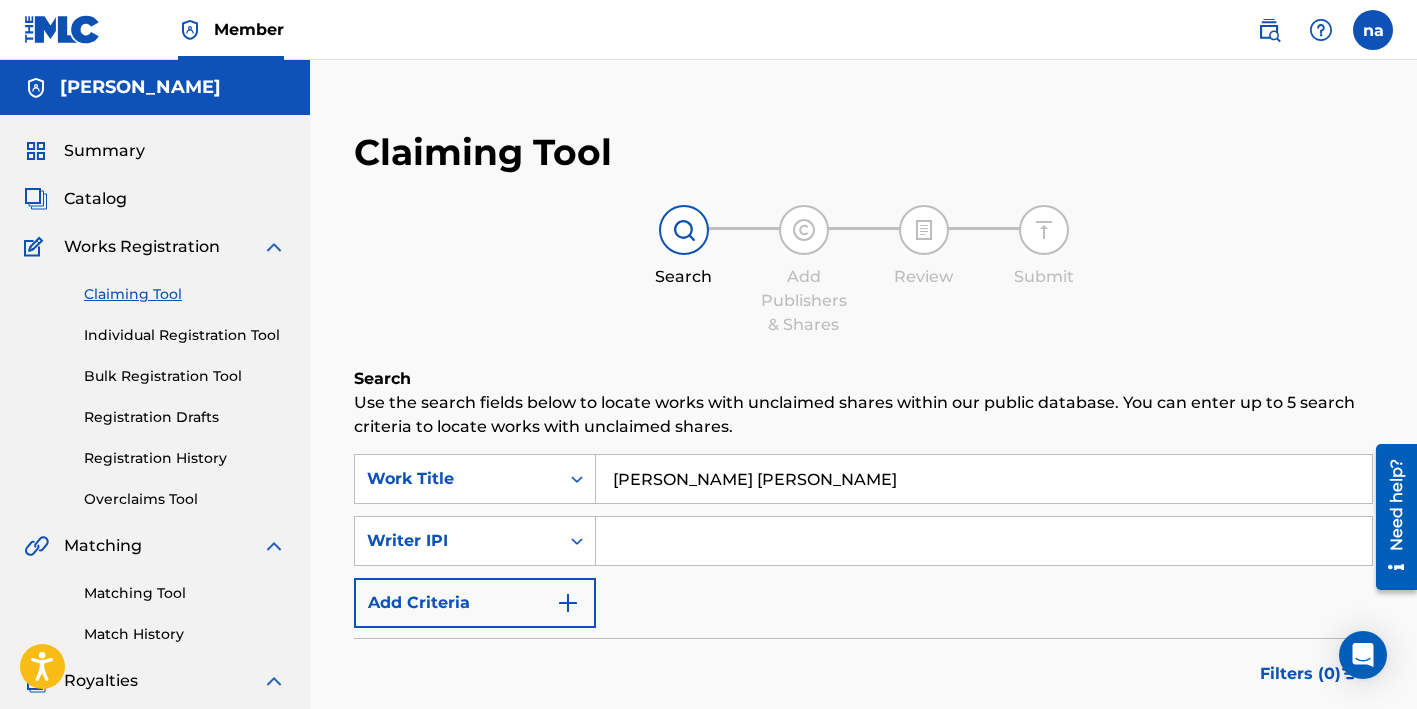 scroll, scrollTop: 0, scrollLeft: 0, axis: both 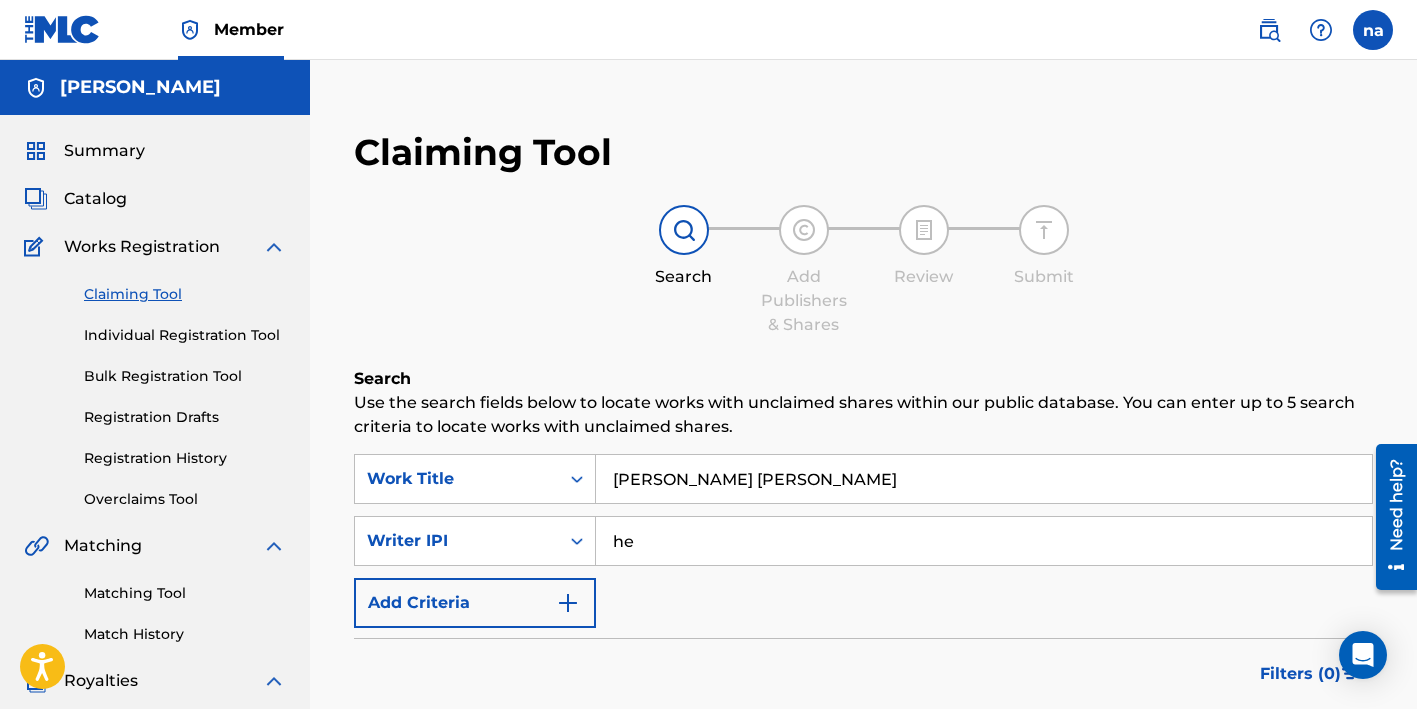 type on "h" 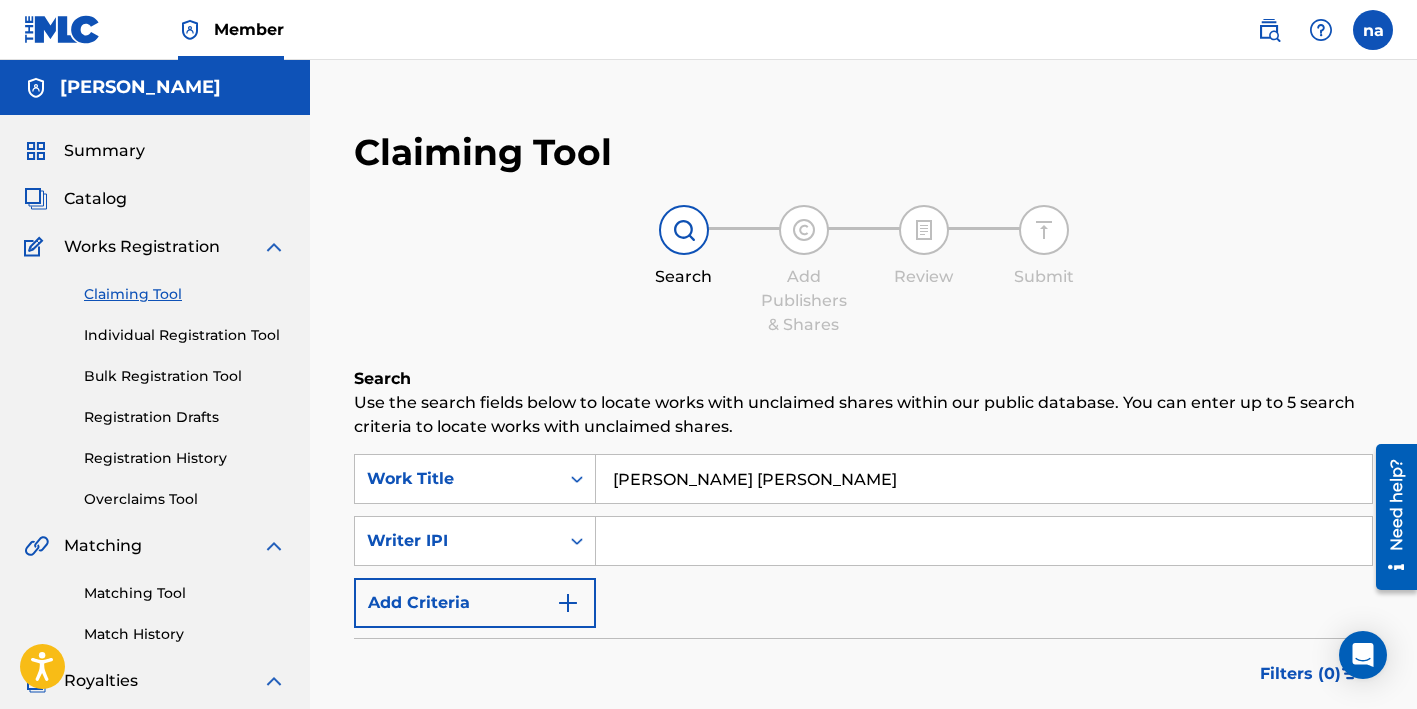 paste on "1188845895" 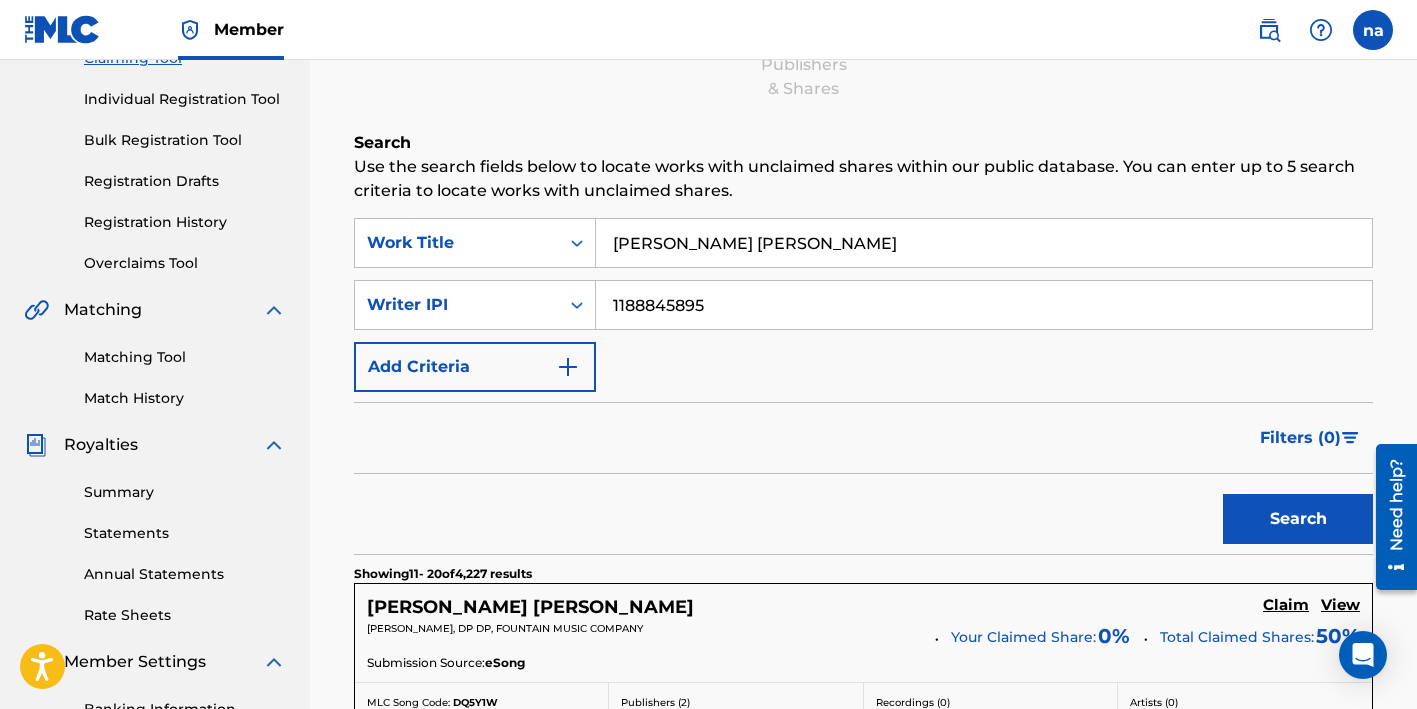 scroll, scrollTop: 338, scrollLeft: 0, axis: vertical 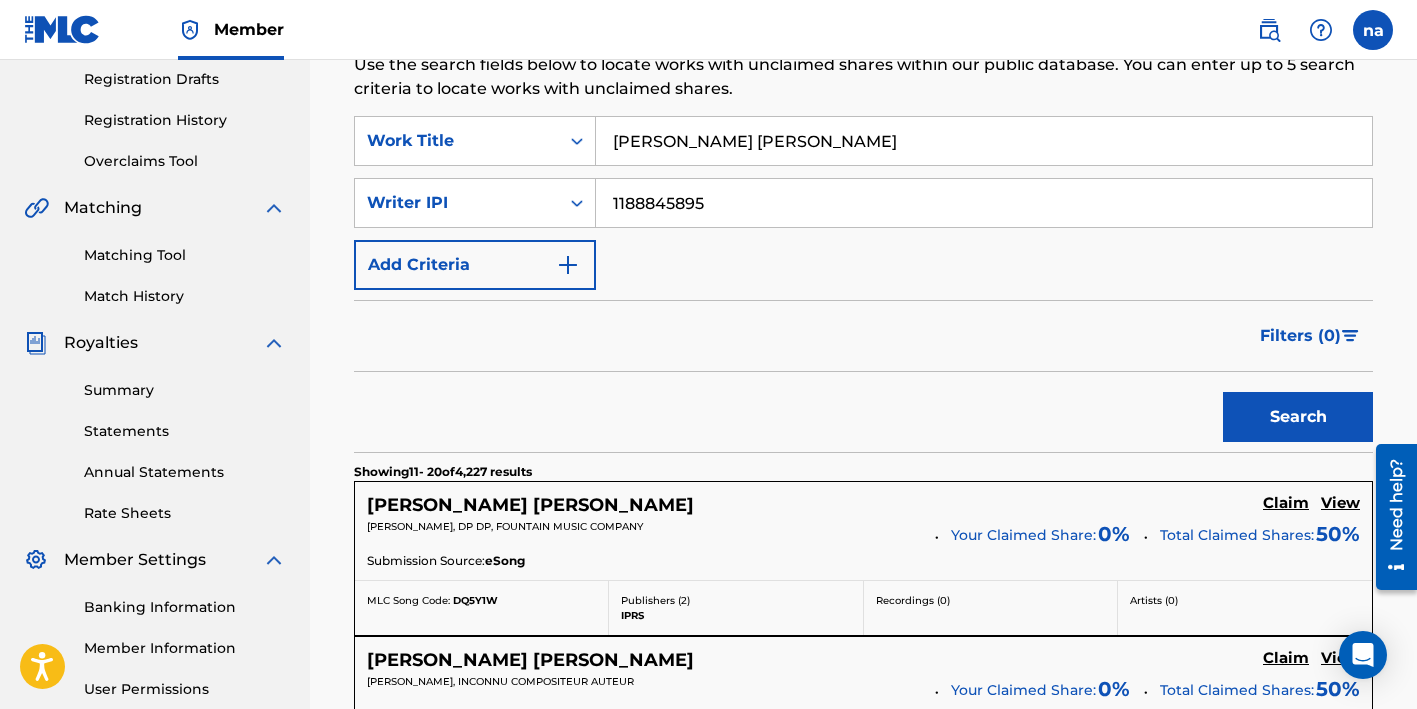 type on "1188845895" 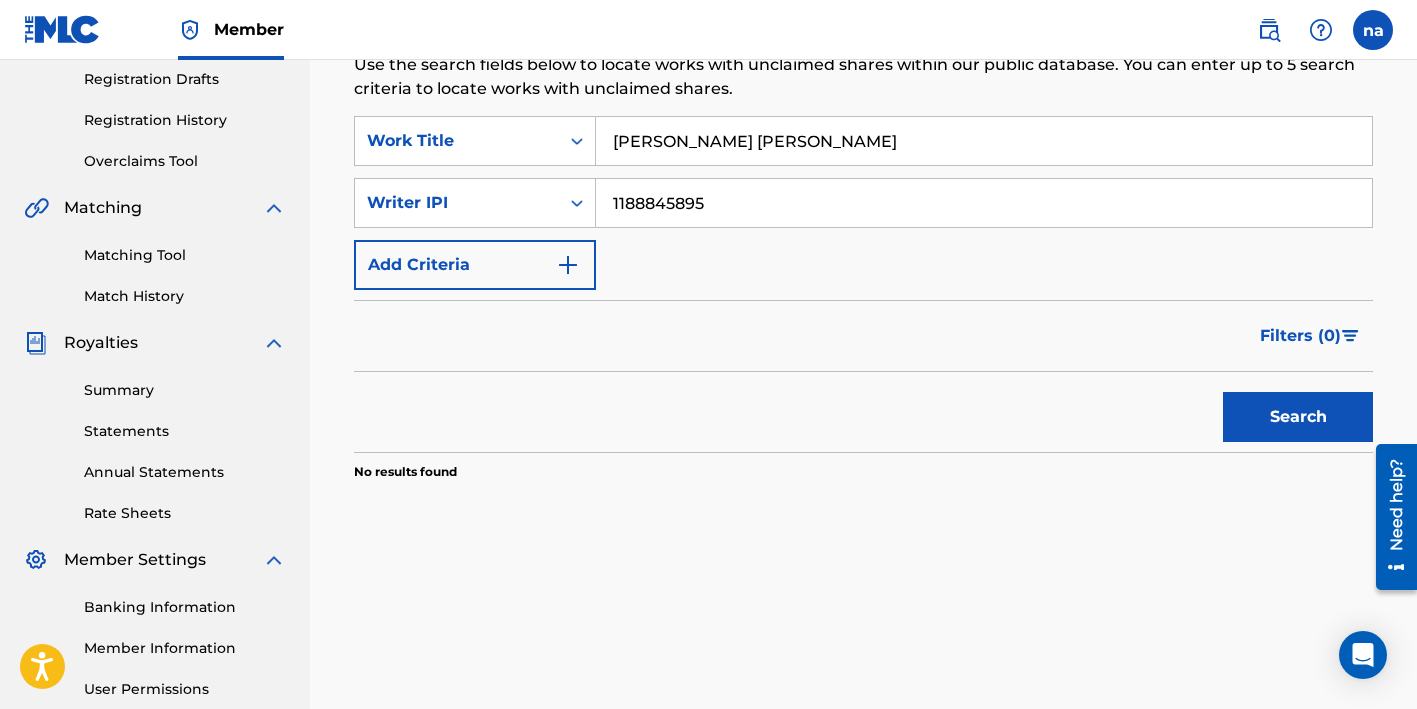 click on "Search" at bounding box center (1298, 417) 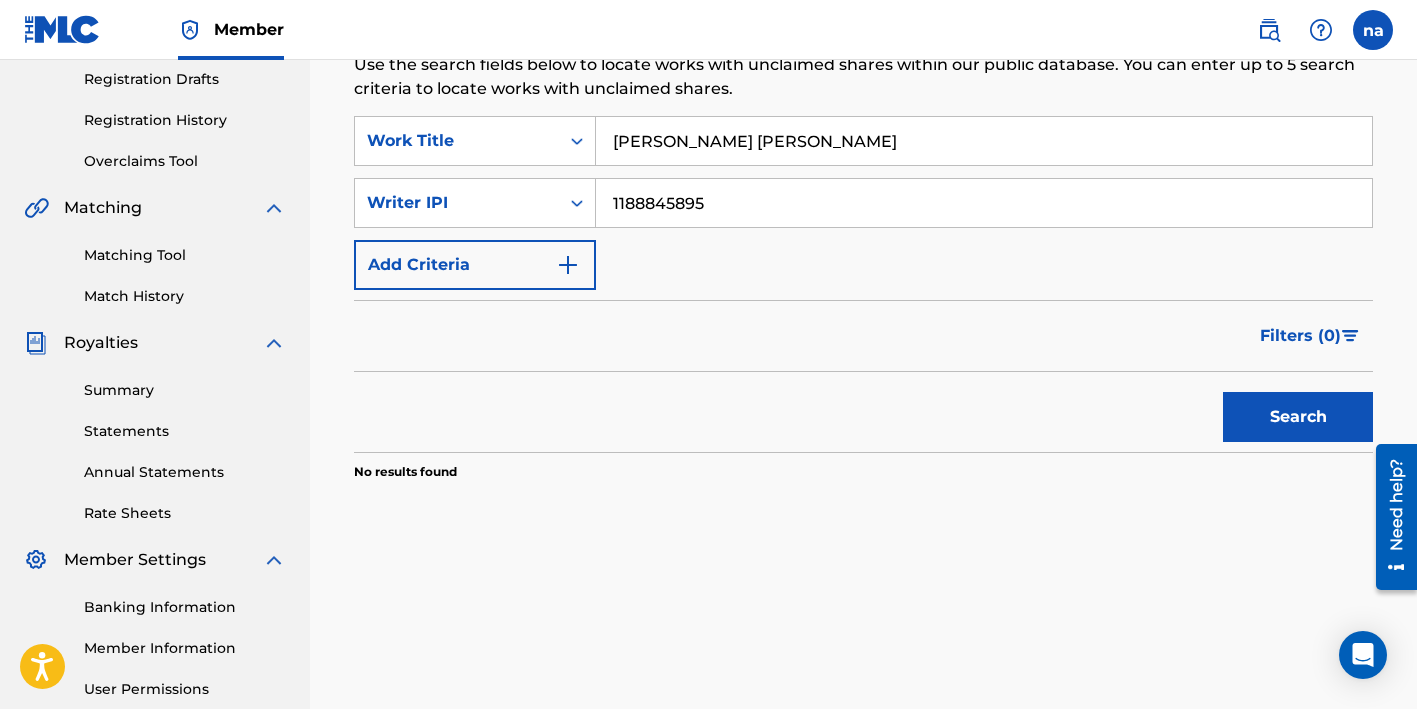 drag, startPoint x: 607, startPoint y: 209, endPoint x: 814, endPoint y: 206, distance: 207.02174 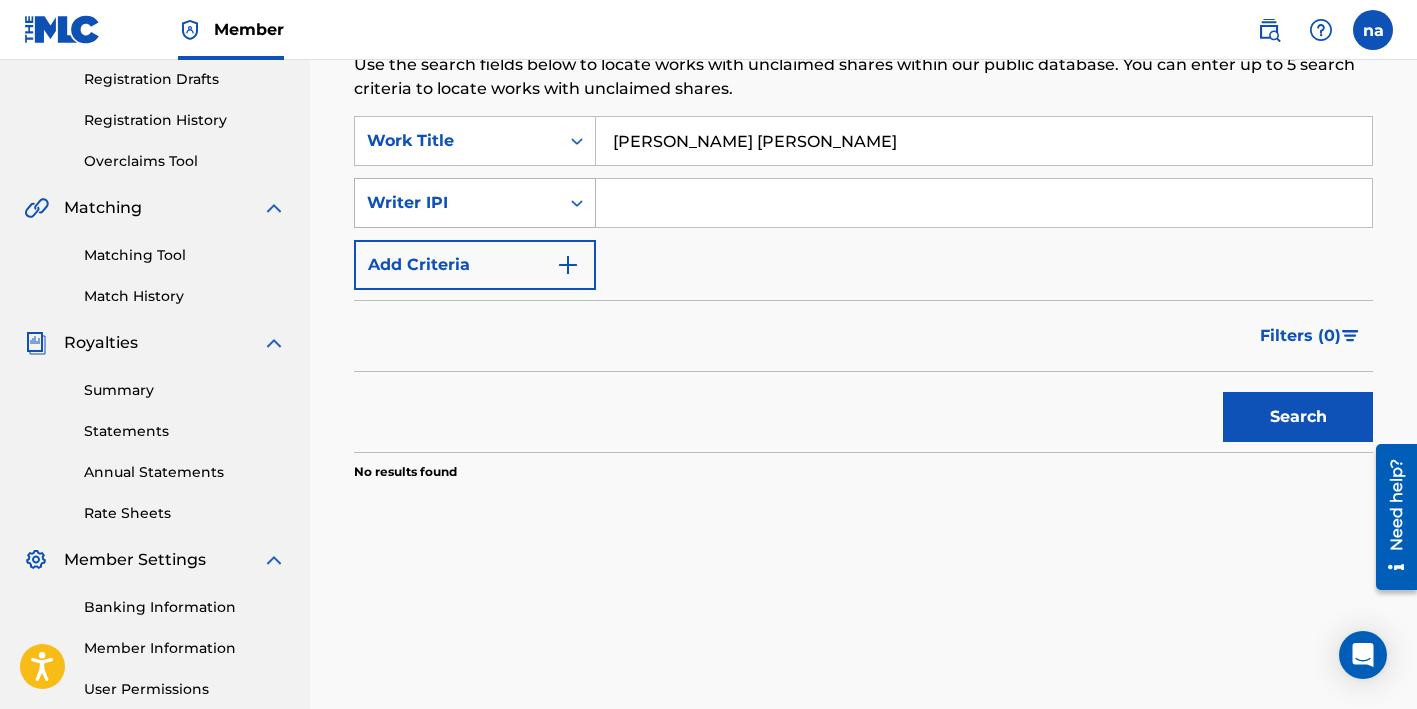 type 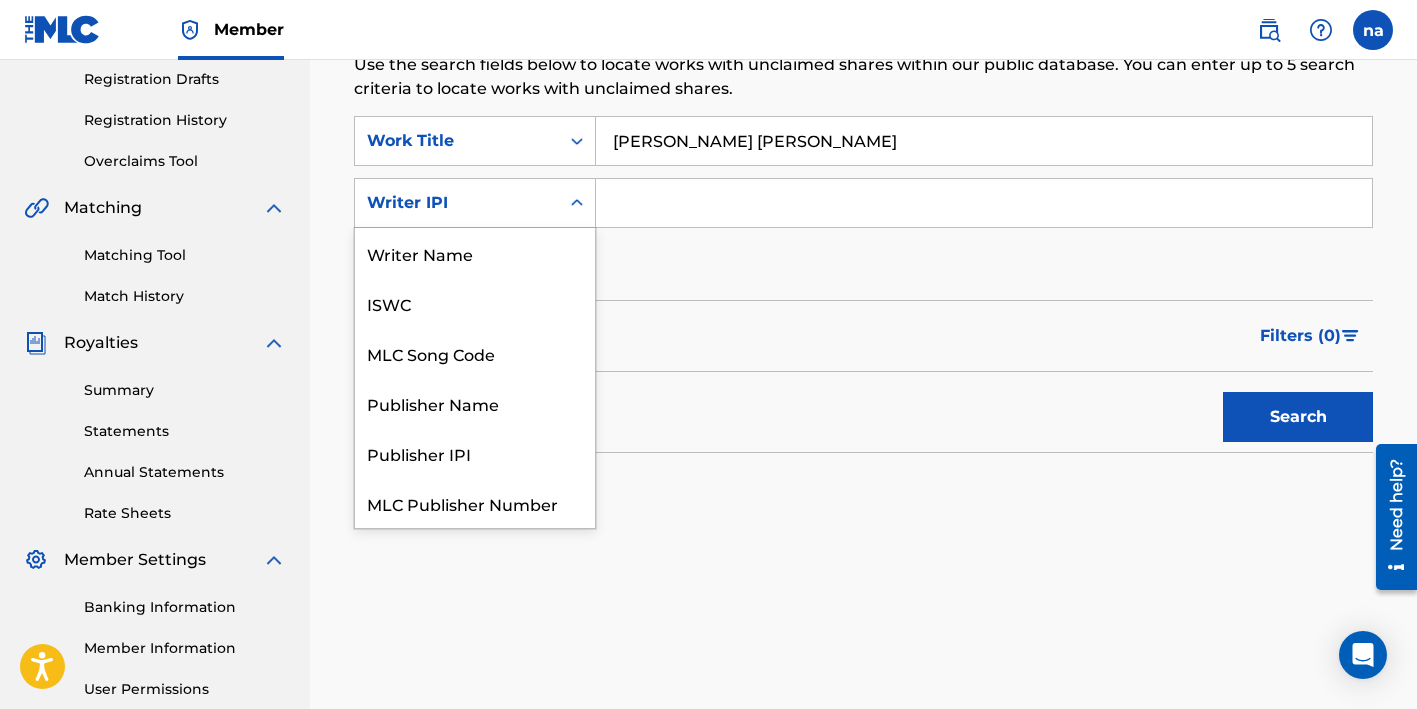 scroll, scrollTop: 50, scrollLeft: 0, axis: vertical 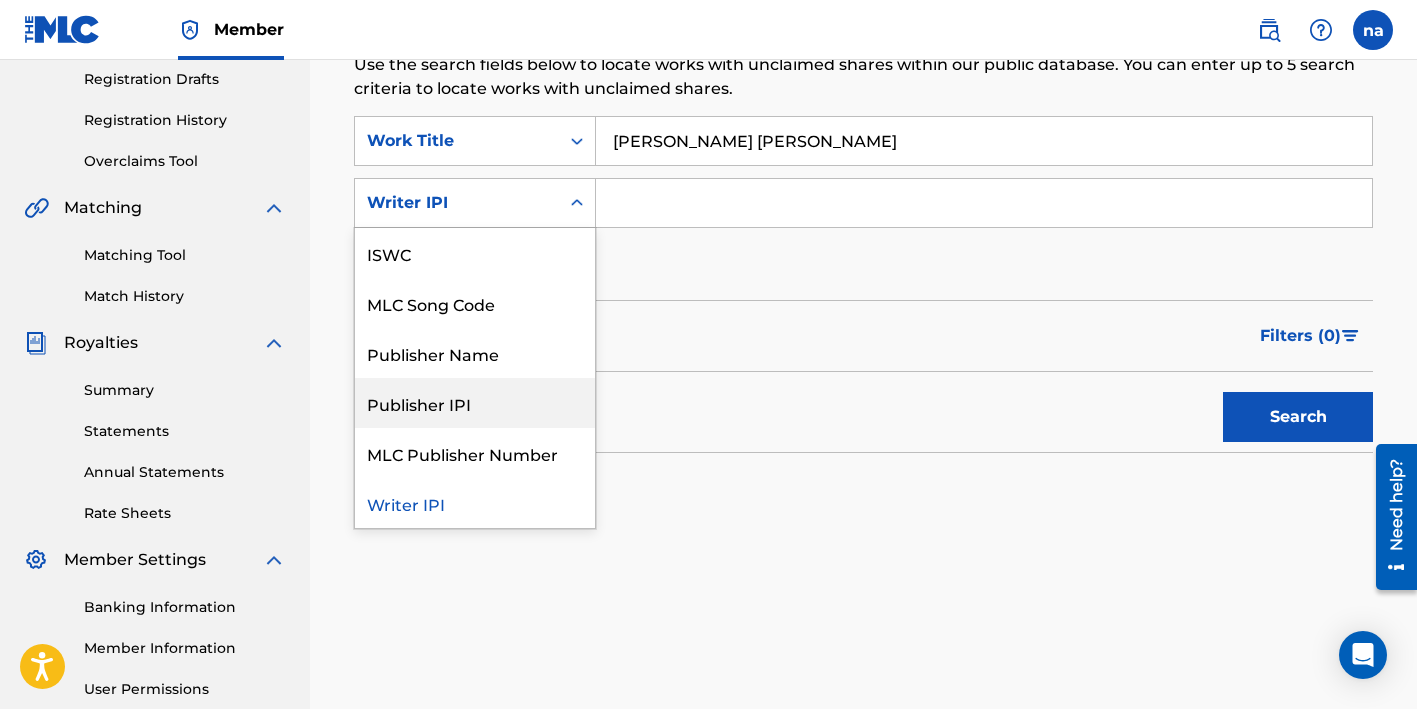 click on "Publisher IPI" at bounding box center [475, 403] 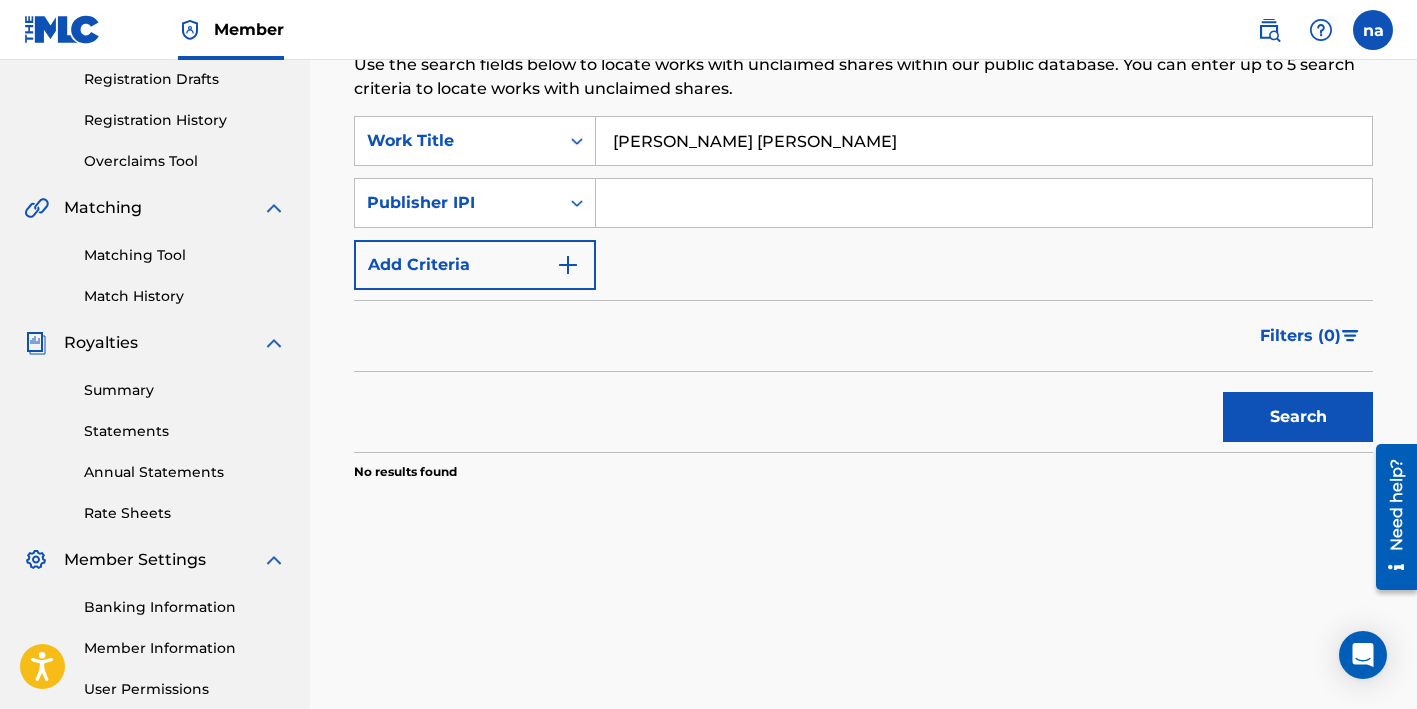 click at bounding box center [984, 203] 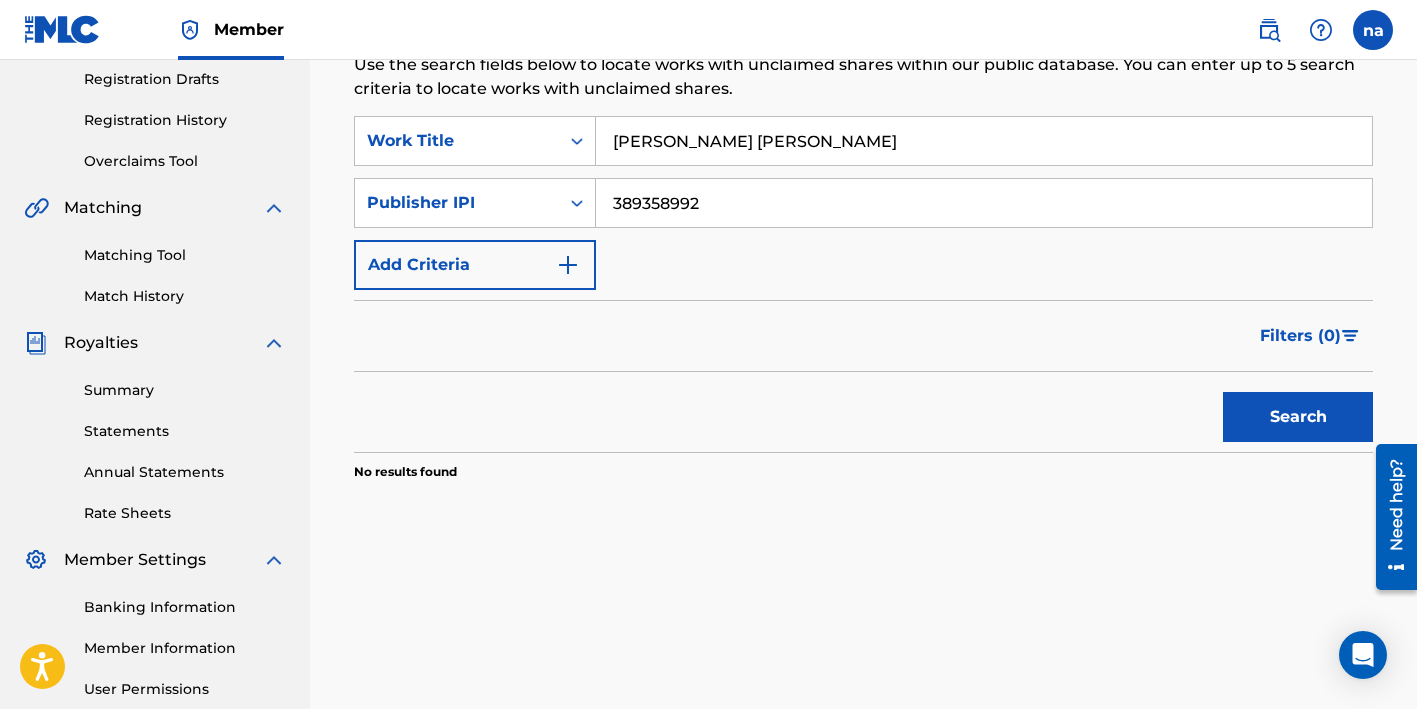 type on "389358992" 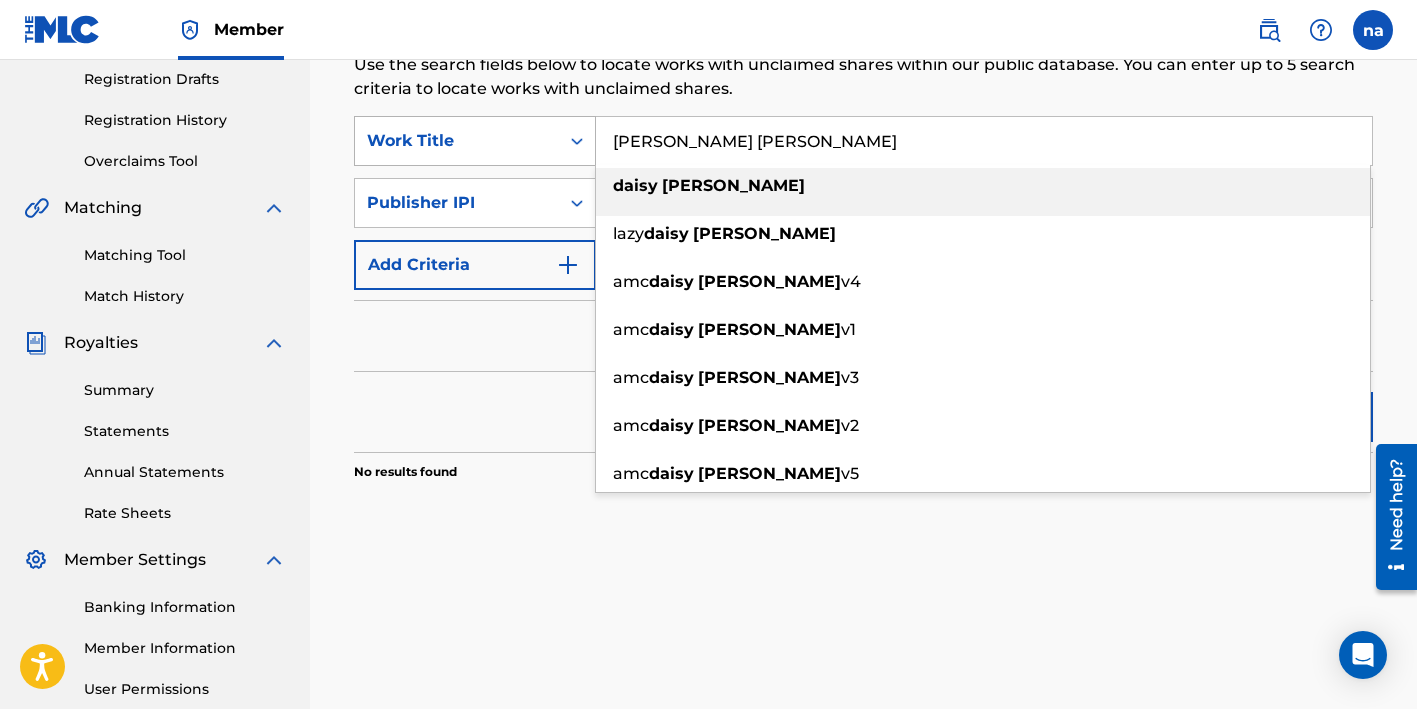 drag, startPoint x: 705, startPoint y: 140, endPoint x: 581, endPoint y: 138, distance: 124.01613 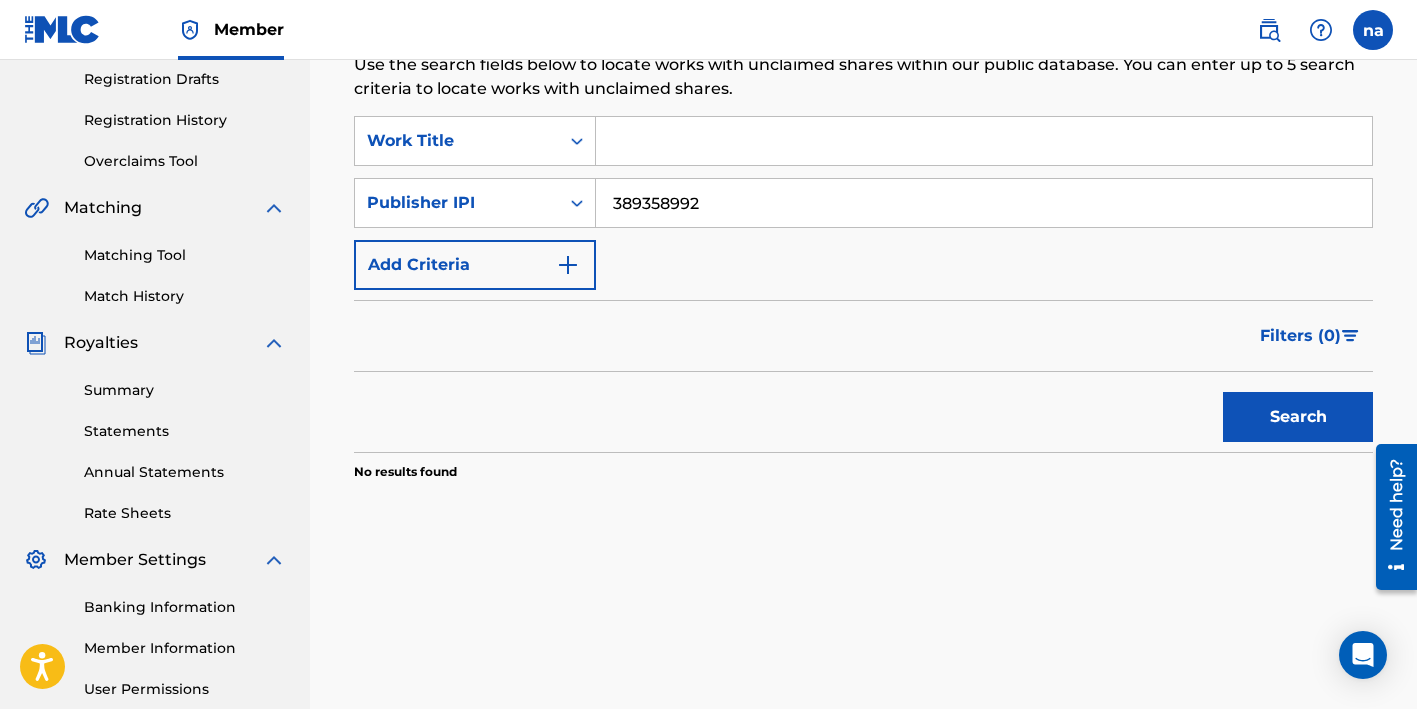 type 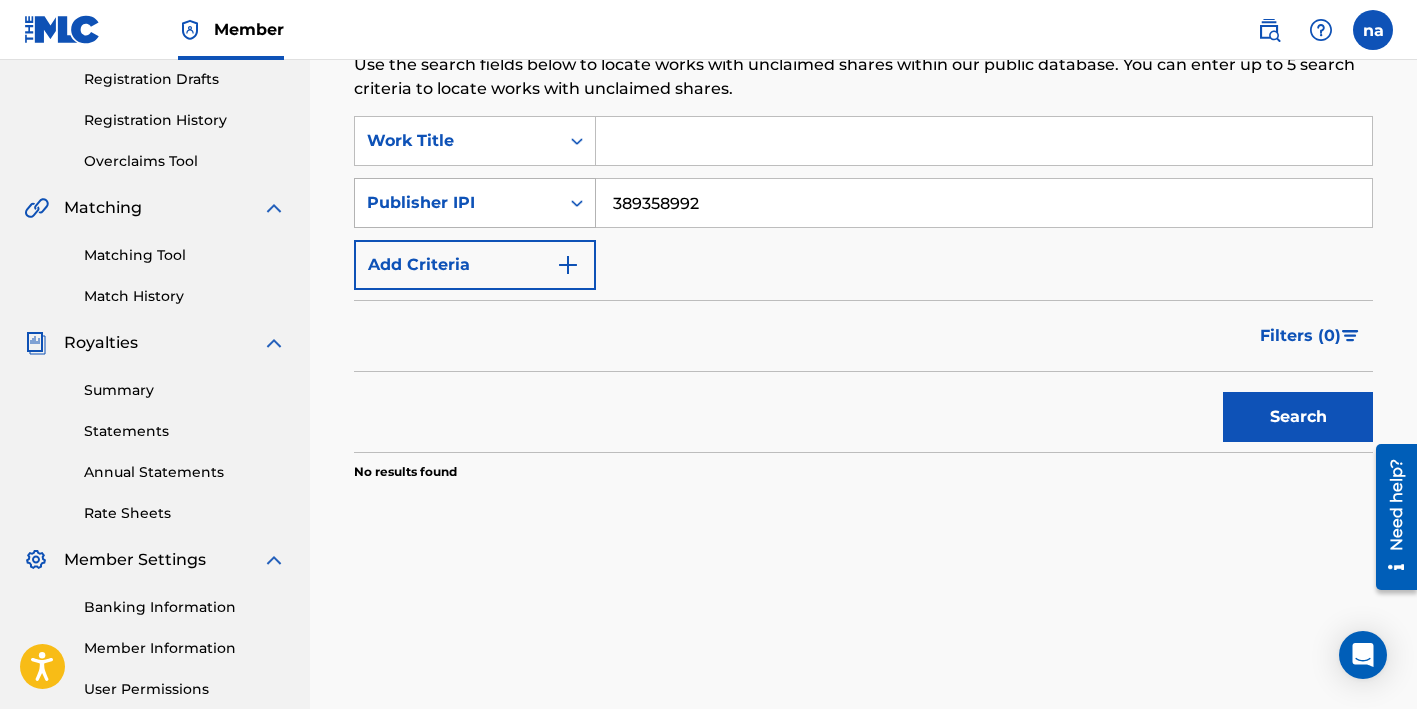 drag, startPoint x: 710, startPoint y: 201, endPoint x: 540, endPoint y: 199, distance: 170.01176 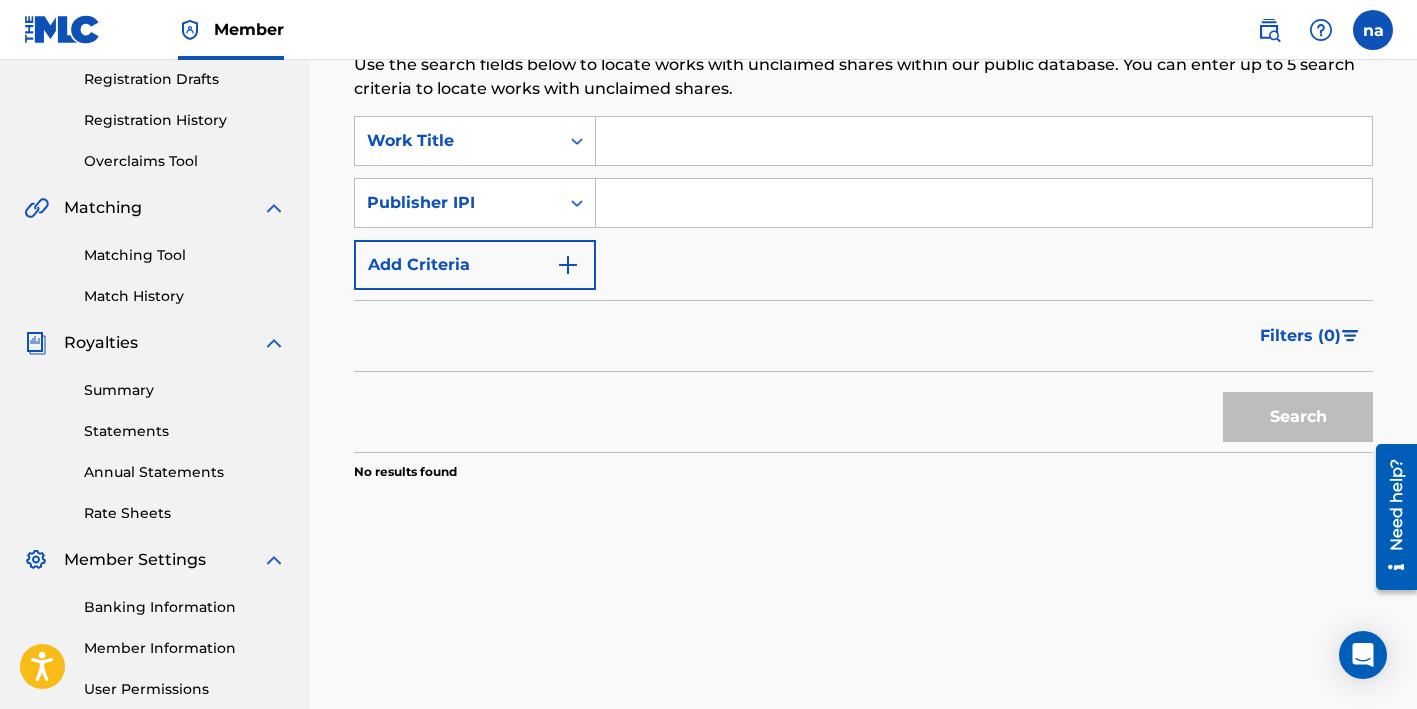 type 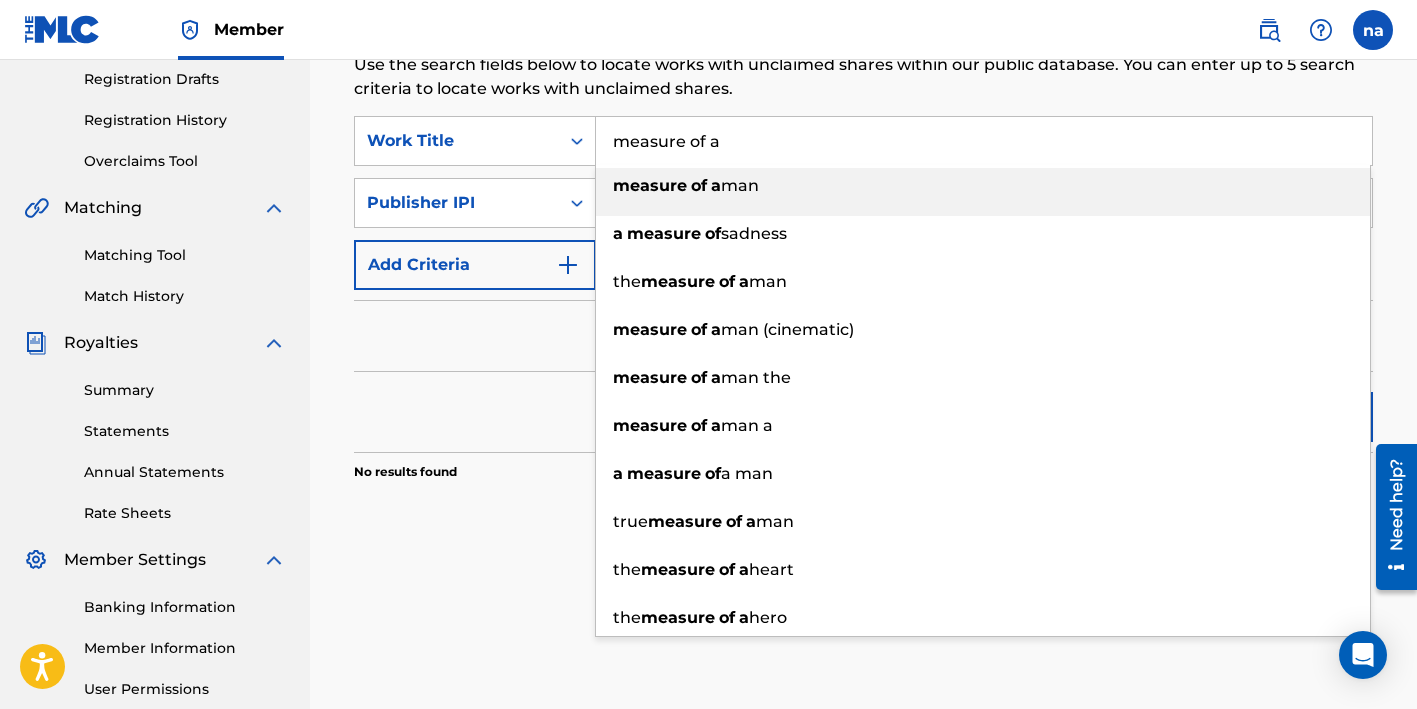 click on "measure   of   a  man" at bounding box center [983, 186] 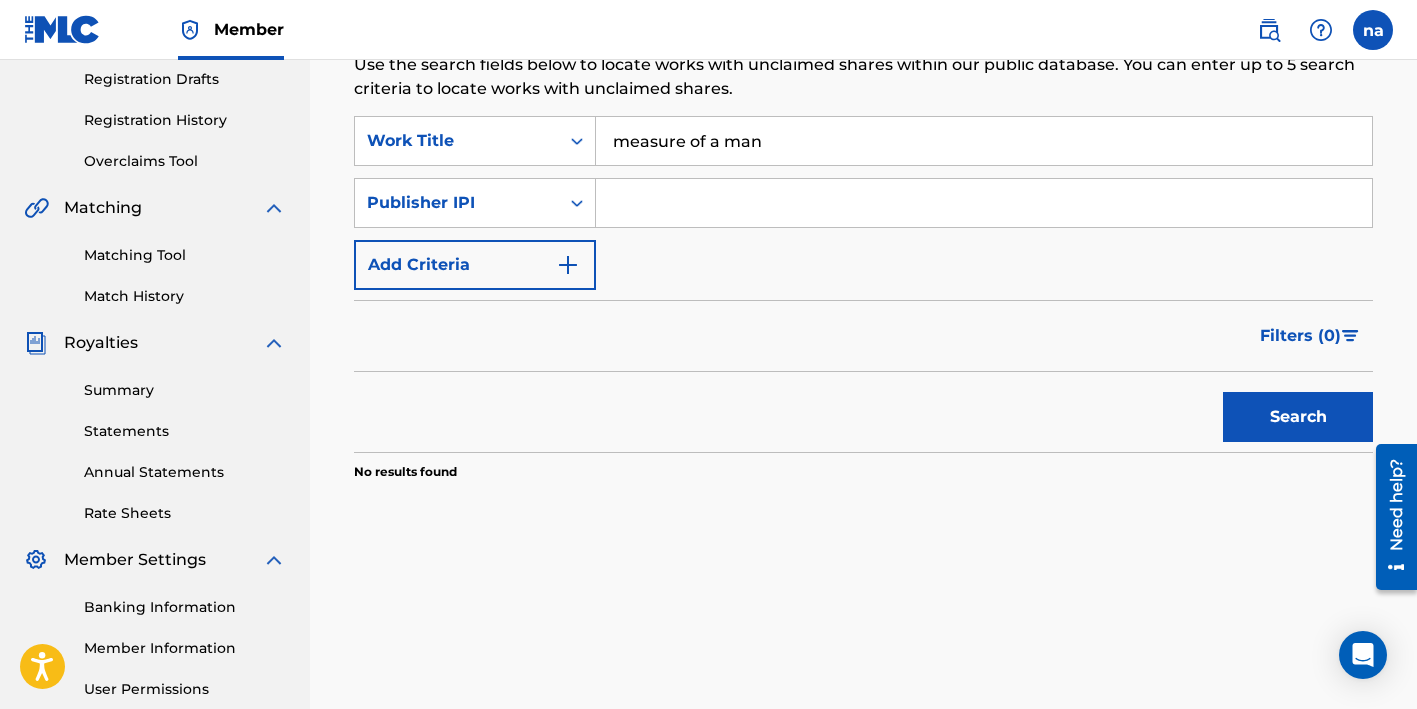 click at bounding box center [984, 203] 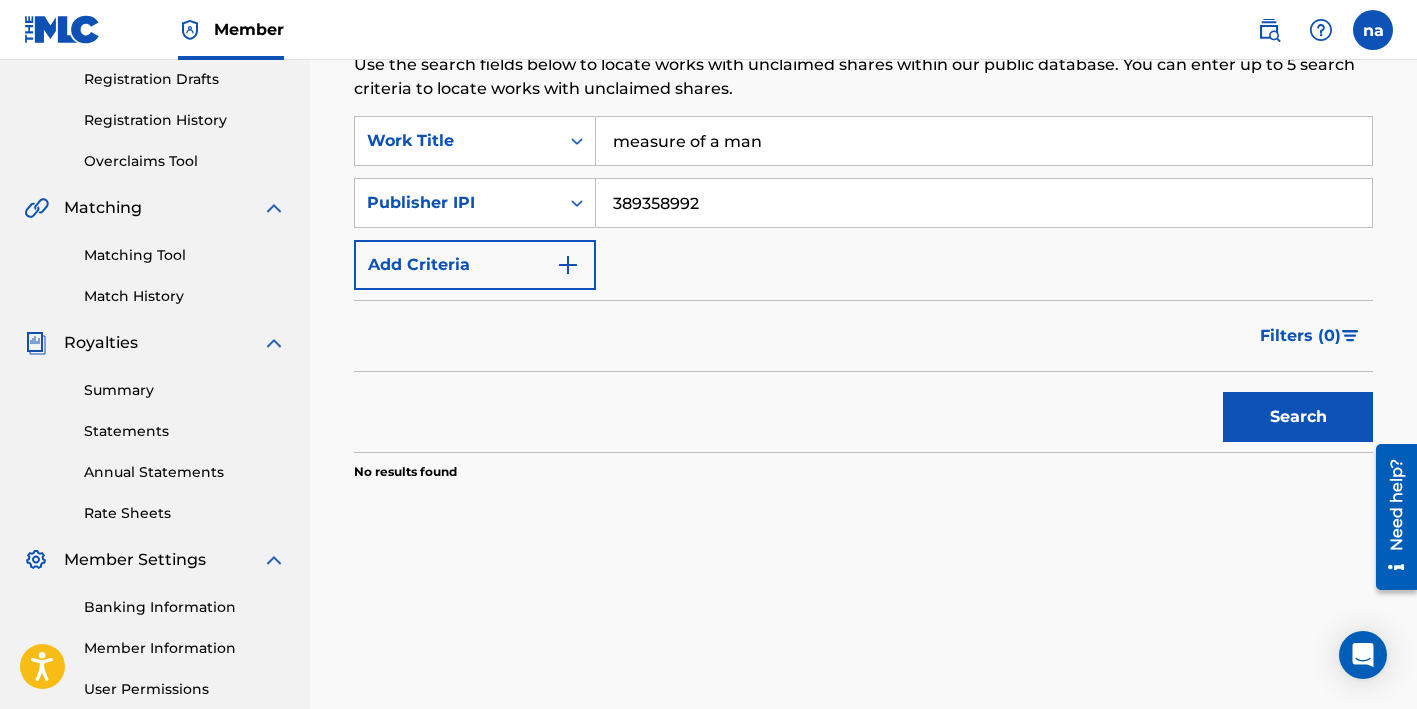 type on "389358992" 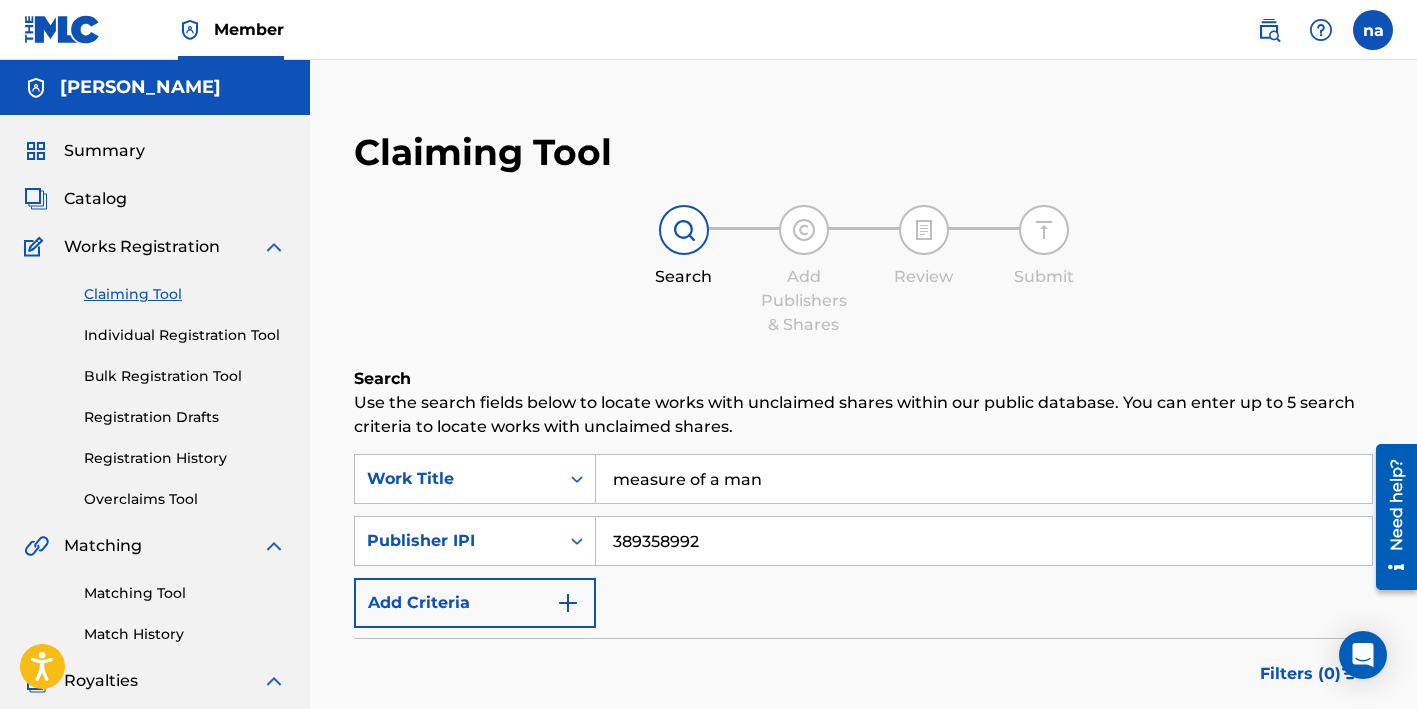 scroll, scrollTop: 0, scrollLeft: 0, axis: both 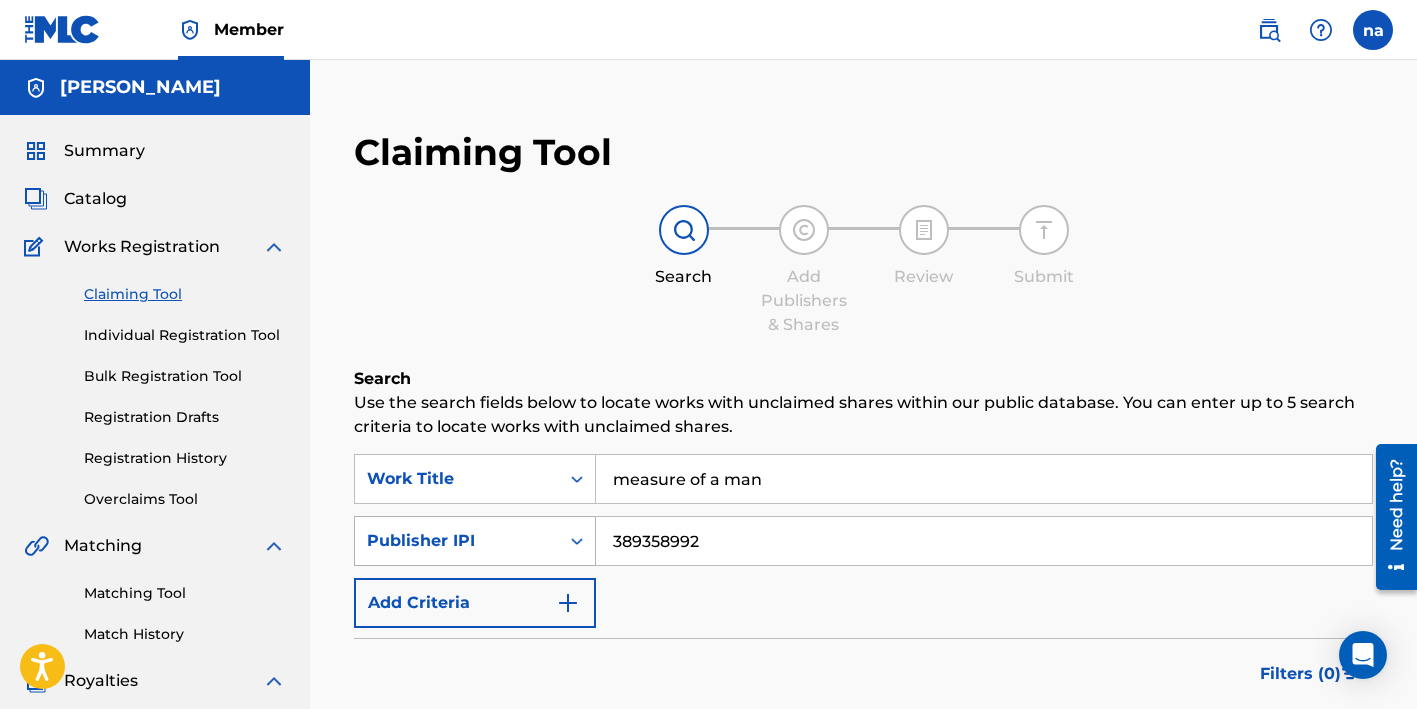 drag, startPoint x: 768, startPoint y: 543, endPoint x: 526, endPoint y: 543, distance: 242 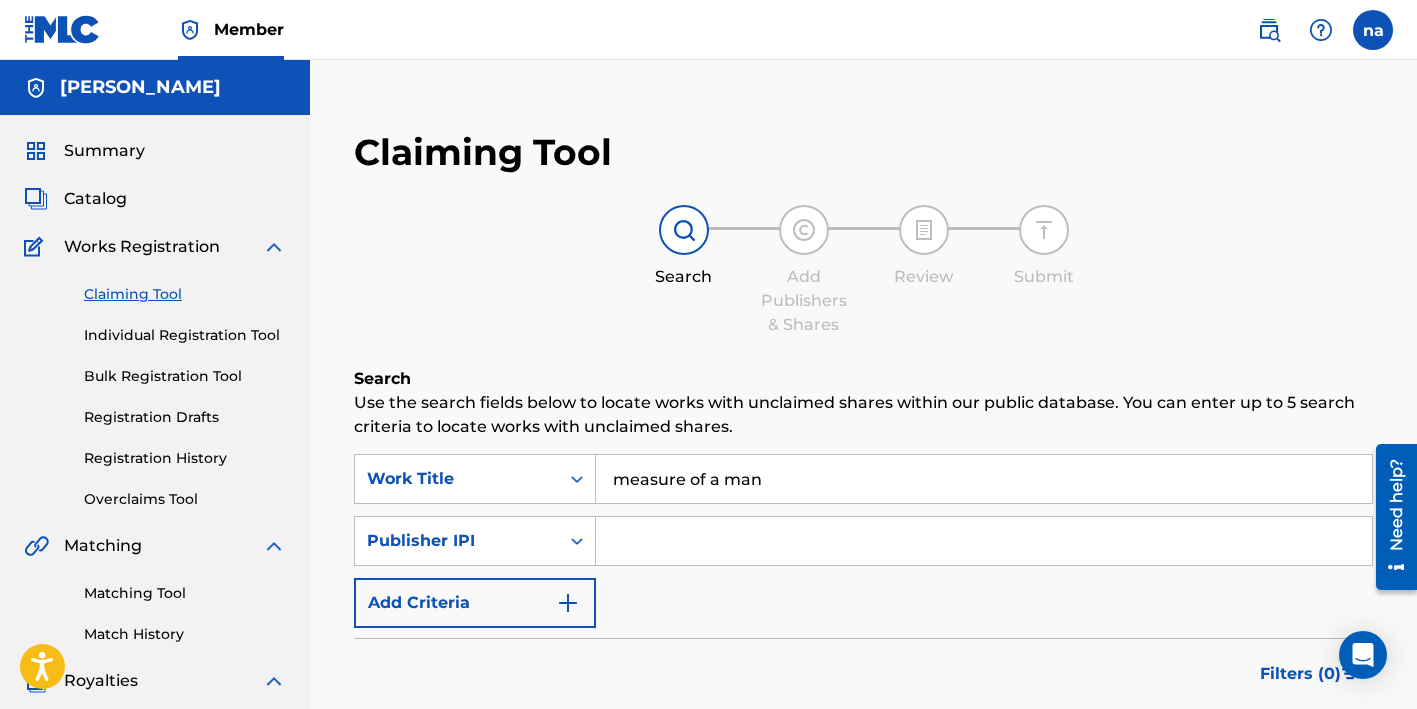 type 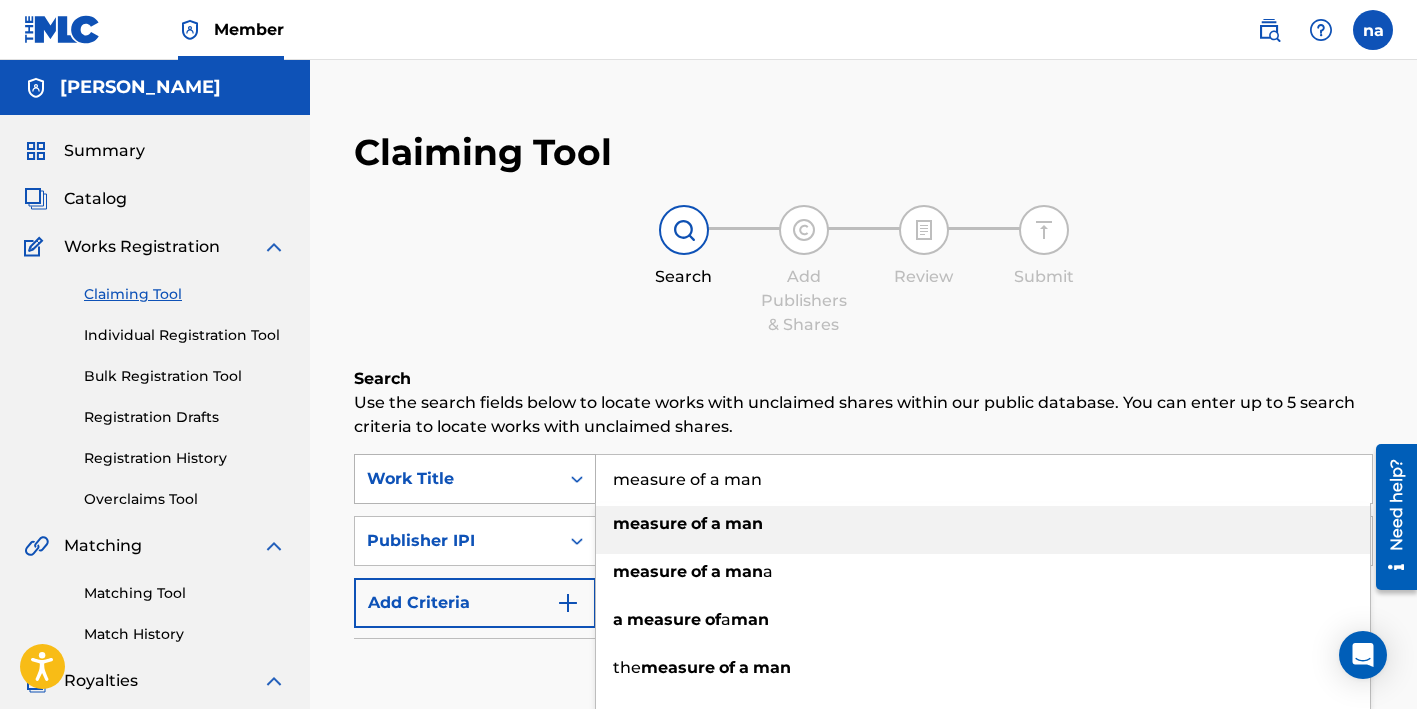 drag, startPoint x: 774, startPoint y: 480, endPoint x: 442, endPoint y: 467, distance: 332.25443 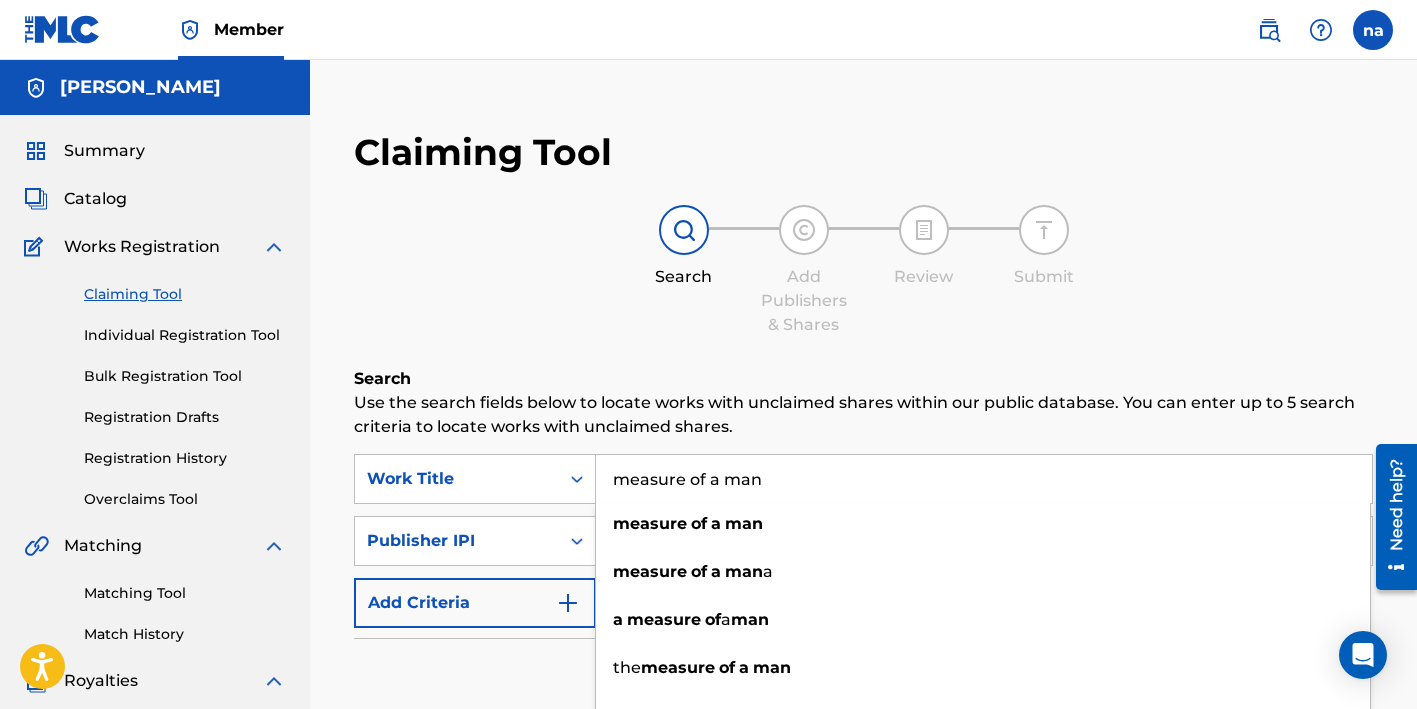 click on "measure of a man" at bounding box center (984, 479) 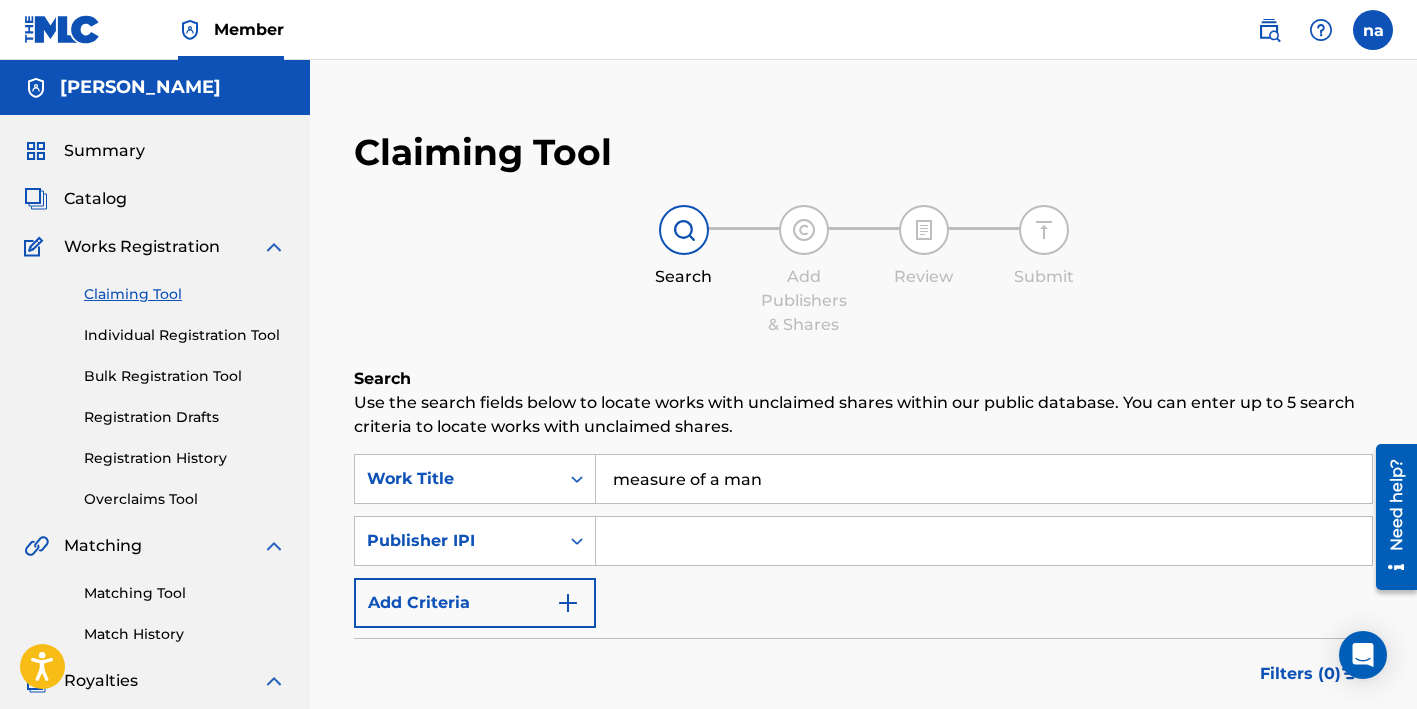 scroll, scrollTop: 0, scrollLeft: 0, axis: both 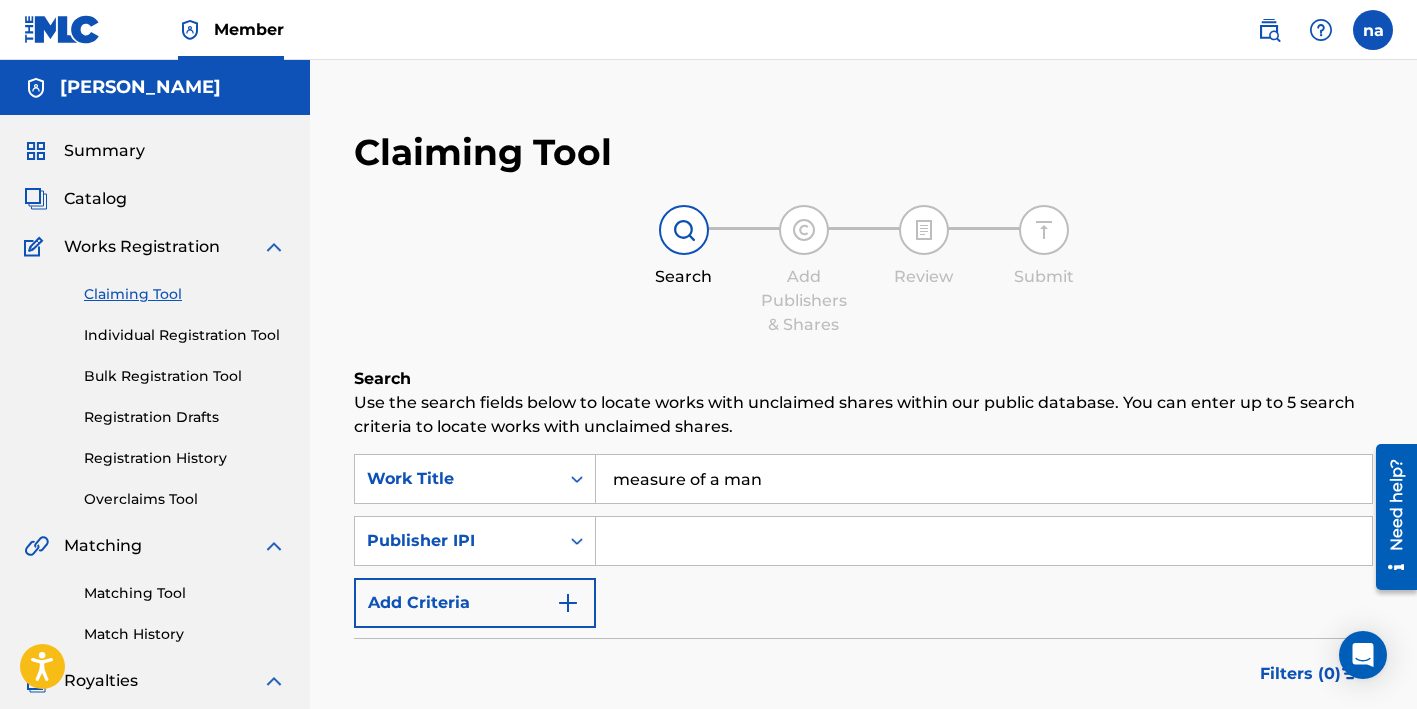 click on "Member" at bounding box center (249, 29) 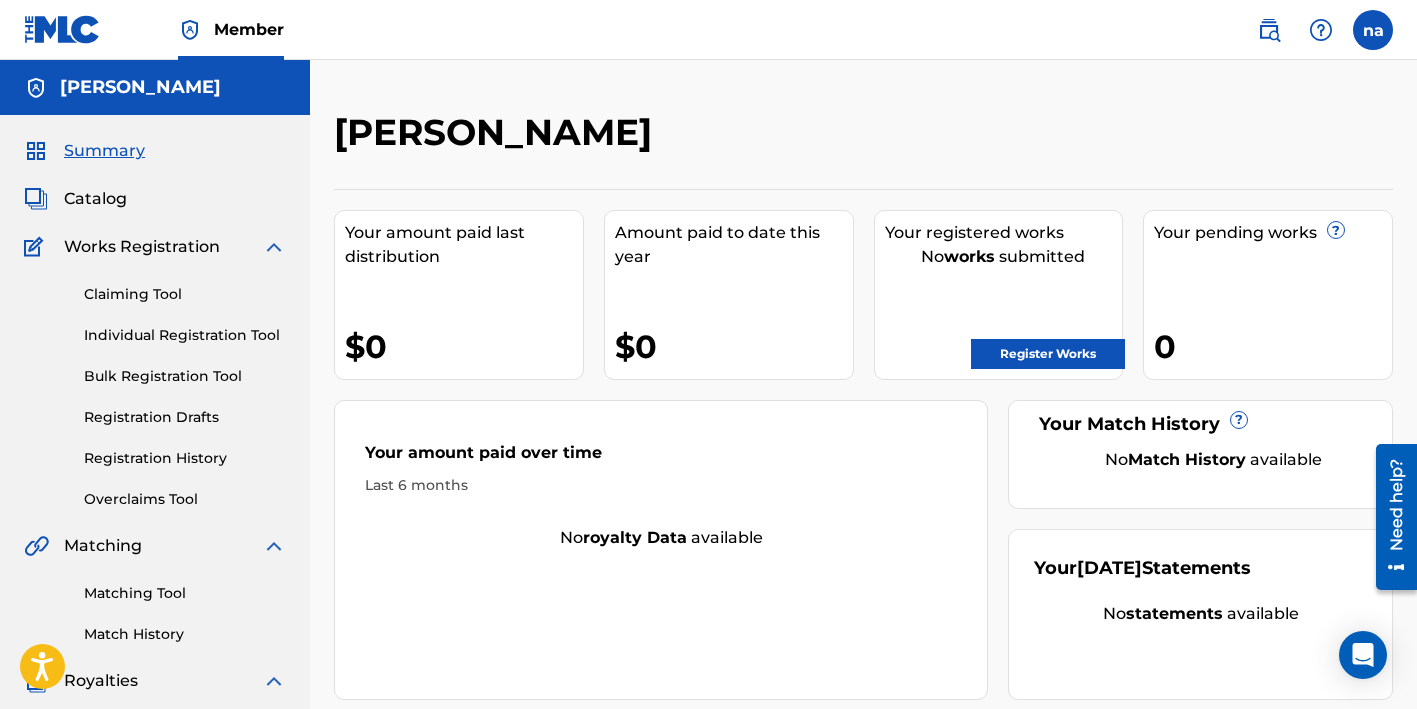 scroll, scrollTop: 0, scrollLeft: 0, axis: both 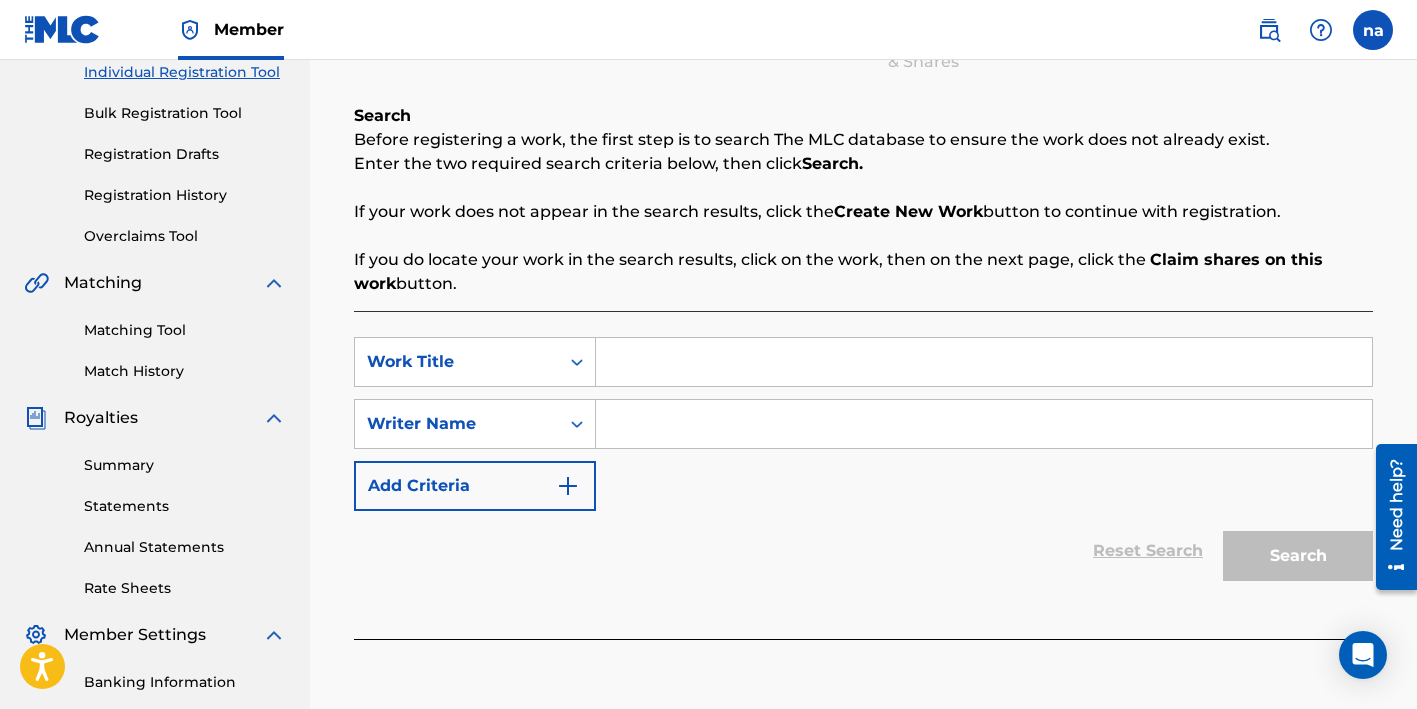 click at bounding box center (984, 362) 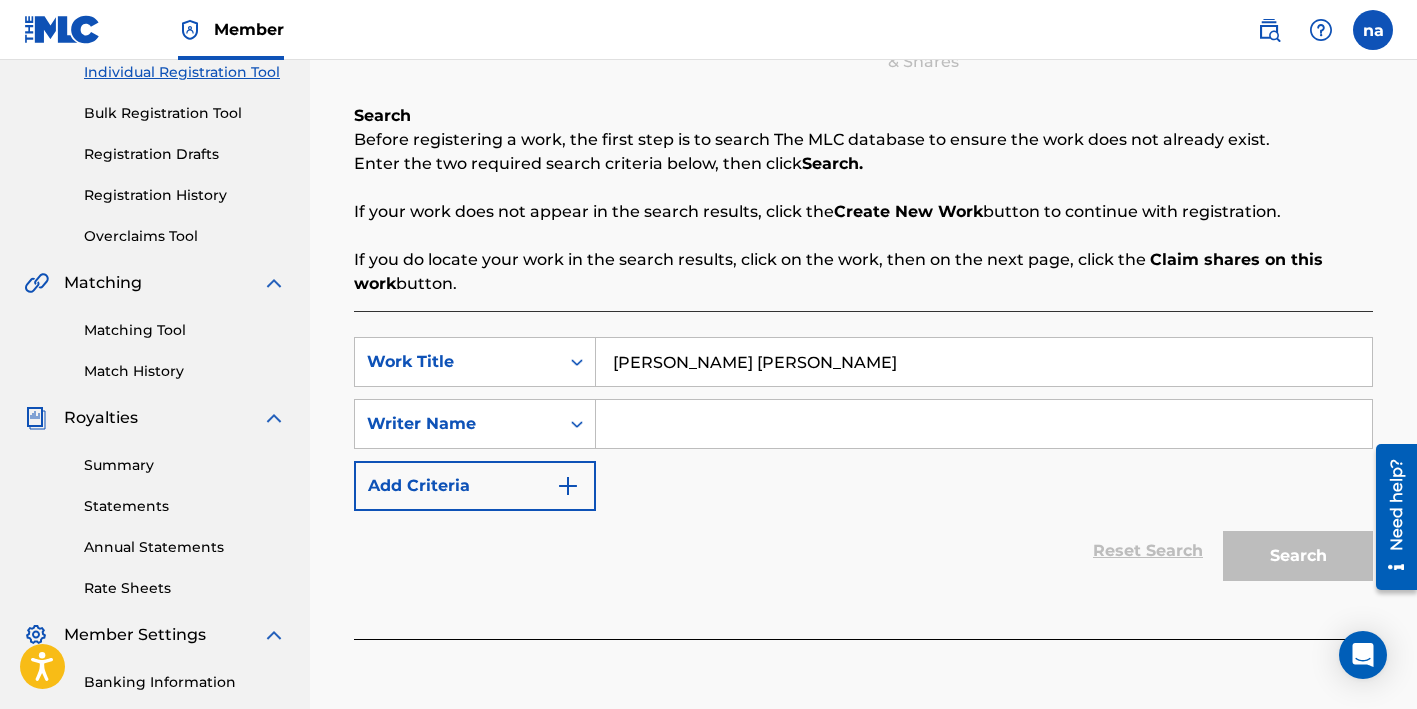 drag, startPoint x: 749, startPoint y: 368, endPoint x: 791, endPoint y: 359, distance: 42.953465 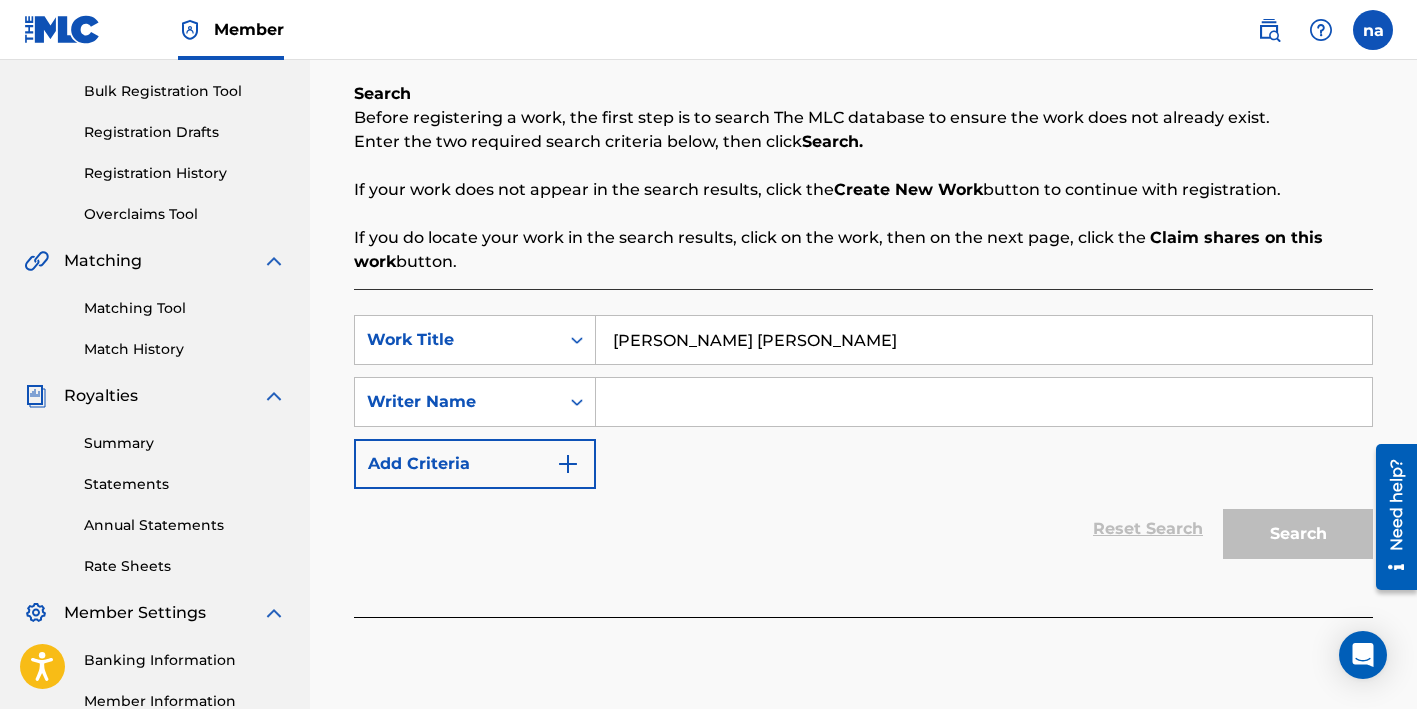 scroll, scrollTop: 287, scrollLeft: 0, axis: vertical 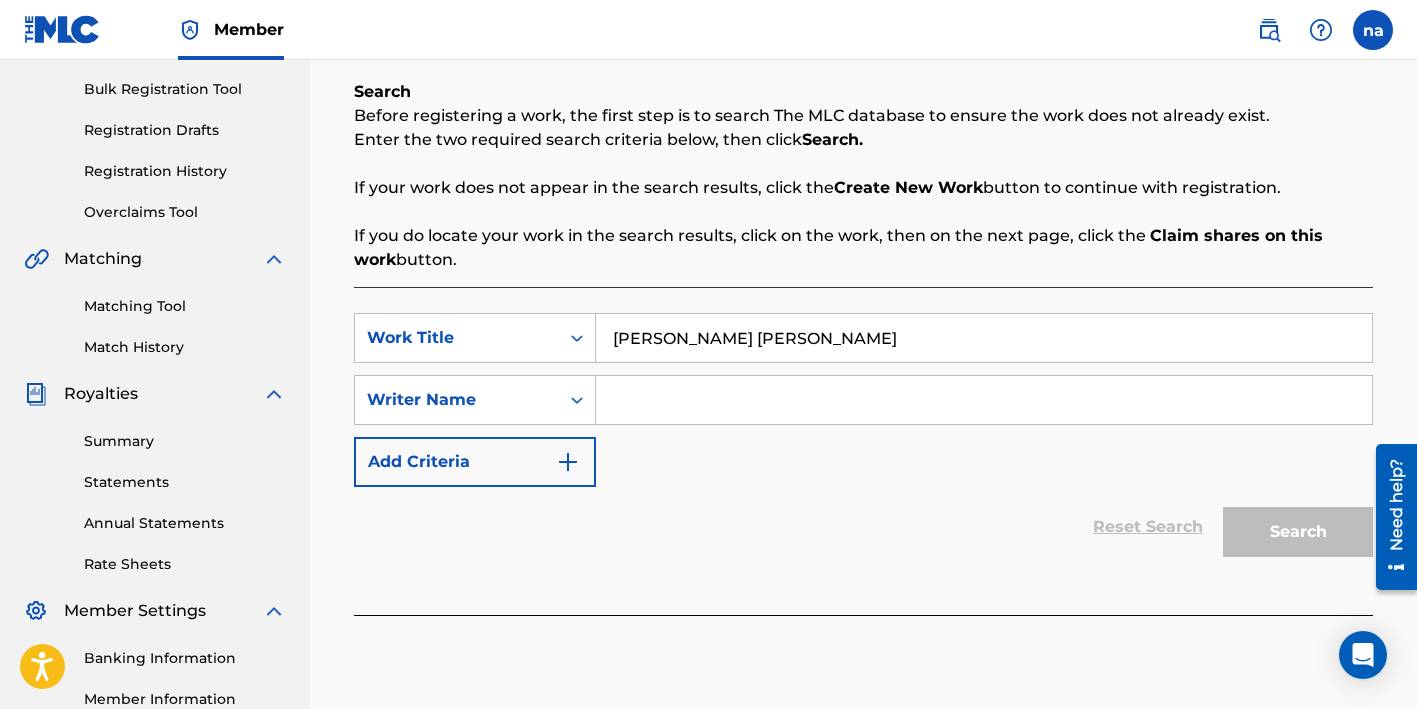 type on "[PERSON_NAME] [PERSON_NAME]" 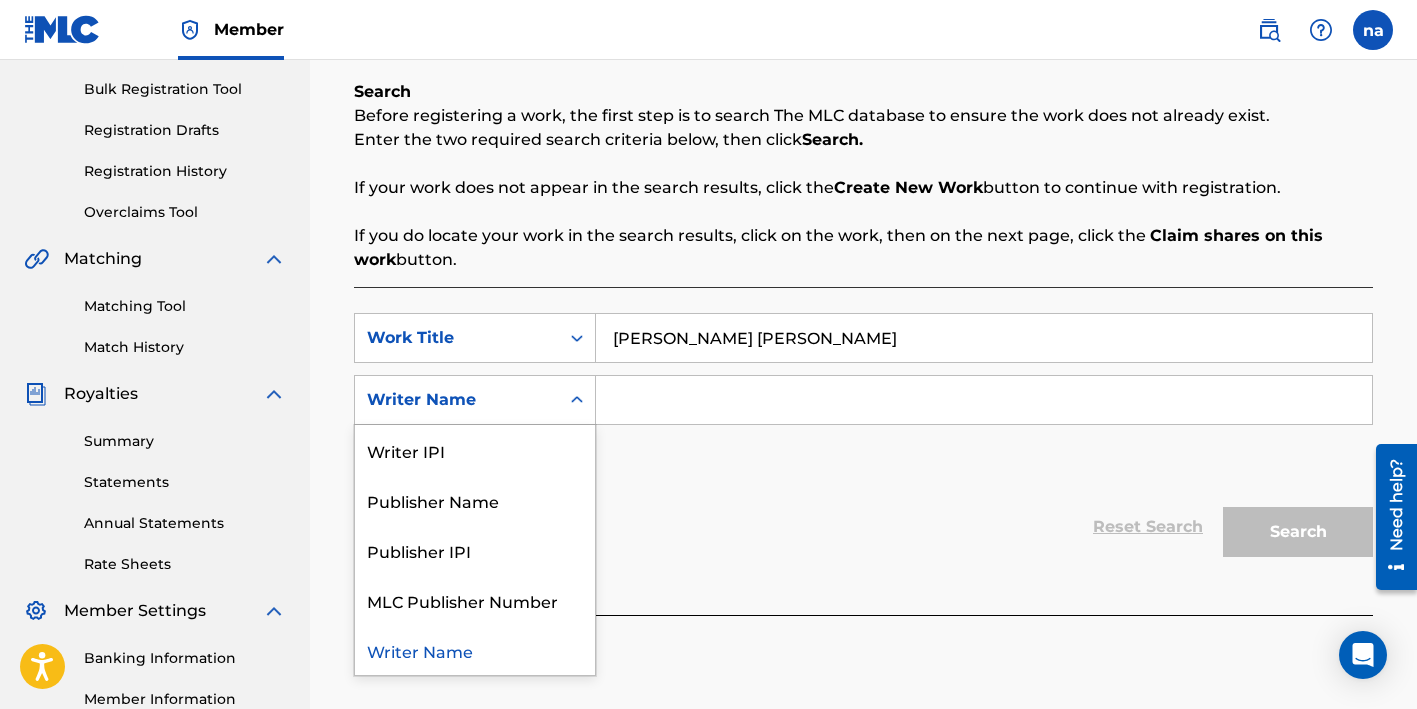 click on "Writer Name" at bounding box center [457, 400] 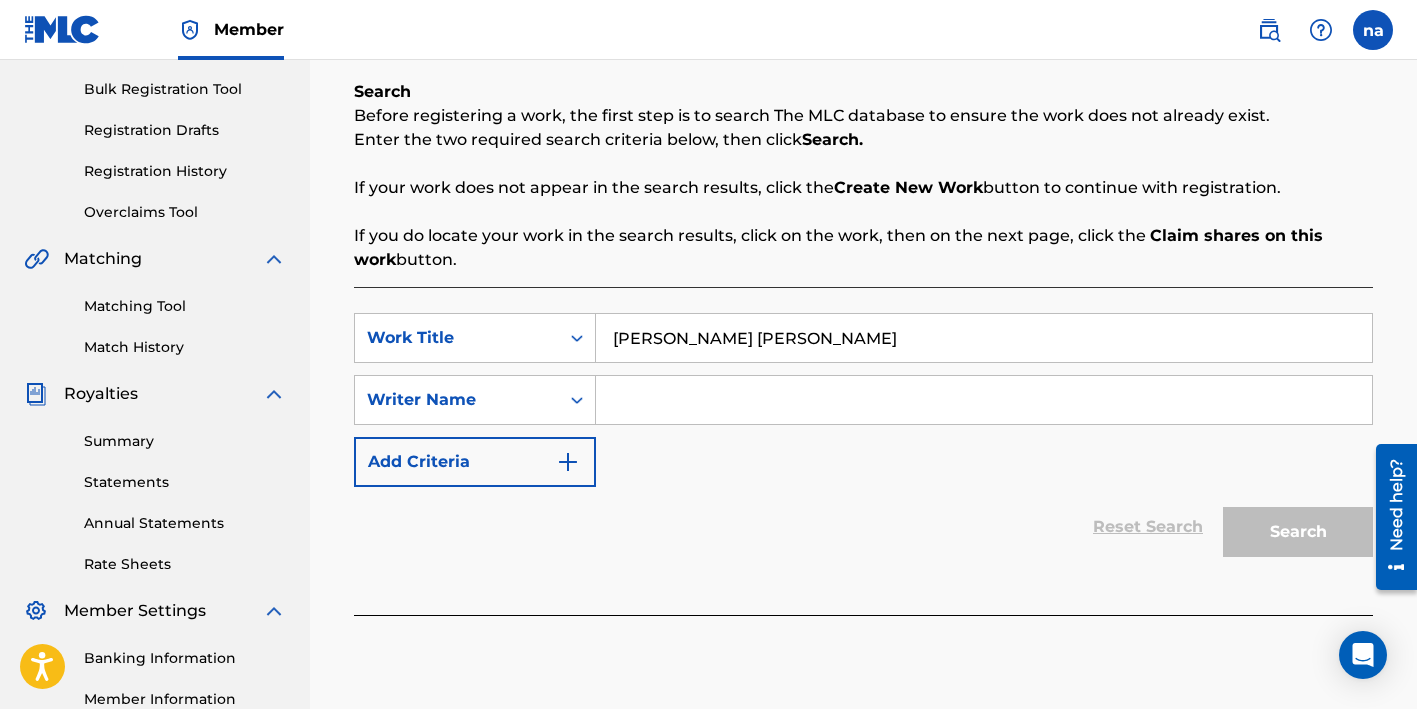 click on "SearchWithCriteria15e5e542-a778-4113-add5-e0b5295bc157 Work Title [PERSON_NAME] [PERSON_NAME] SearchWithCriteria93f84af8-f066-4cfd-985a-a84c45996faa Writer Name Add Criteria" at bounding box center [863, 400] 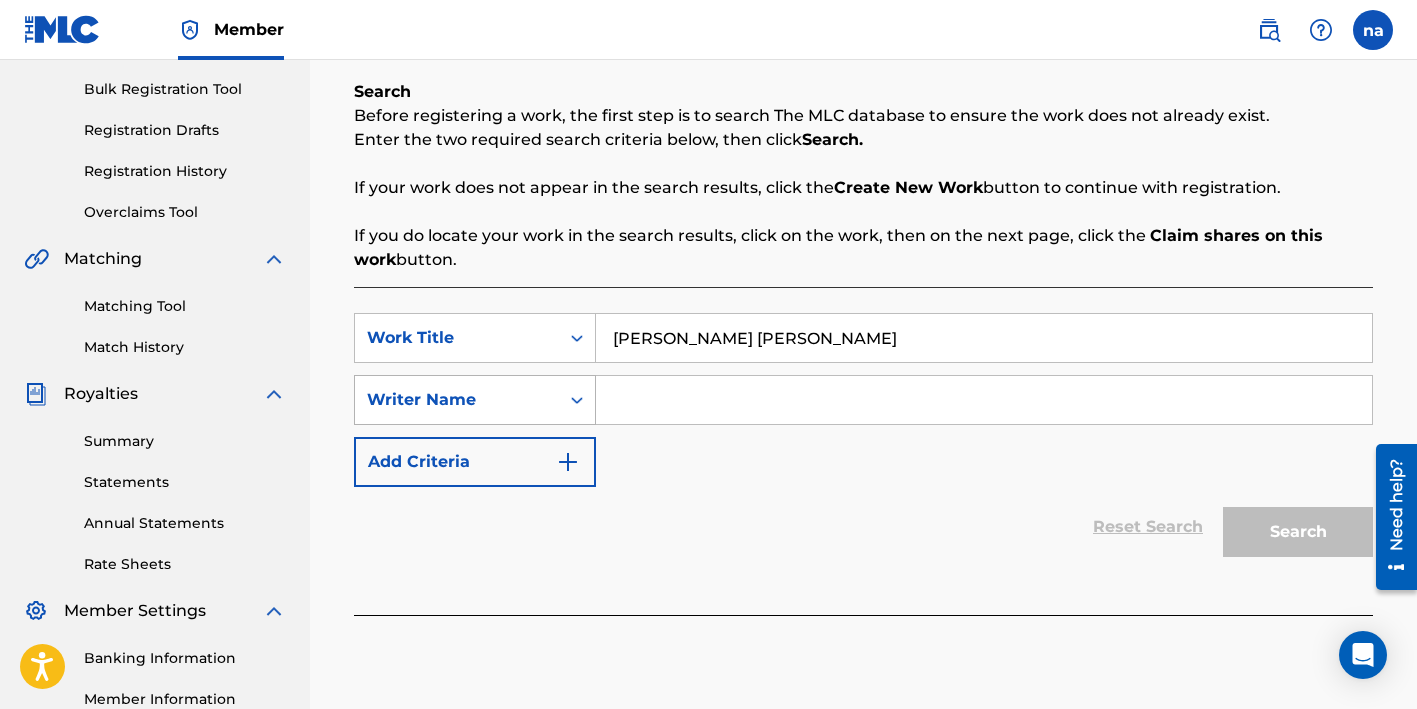 click 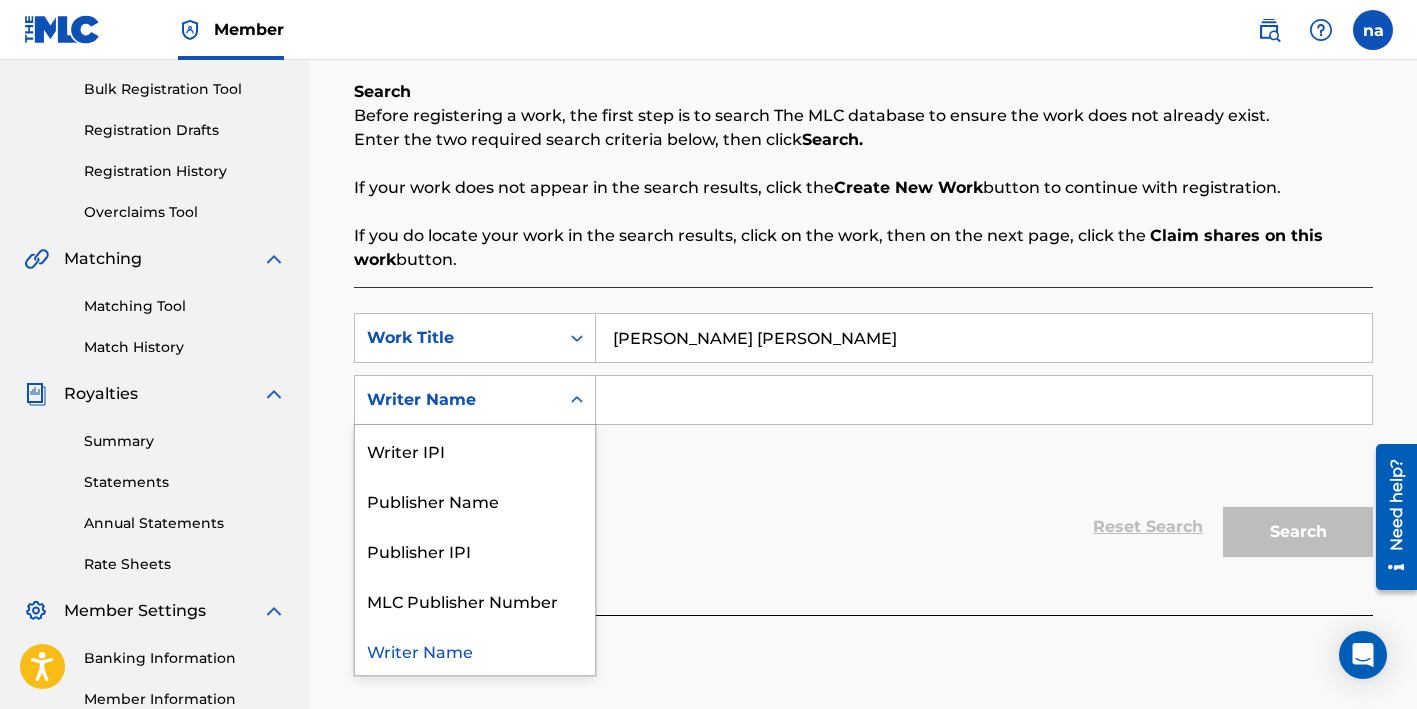click on "Writer Name" at bounding box center [475, 650] 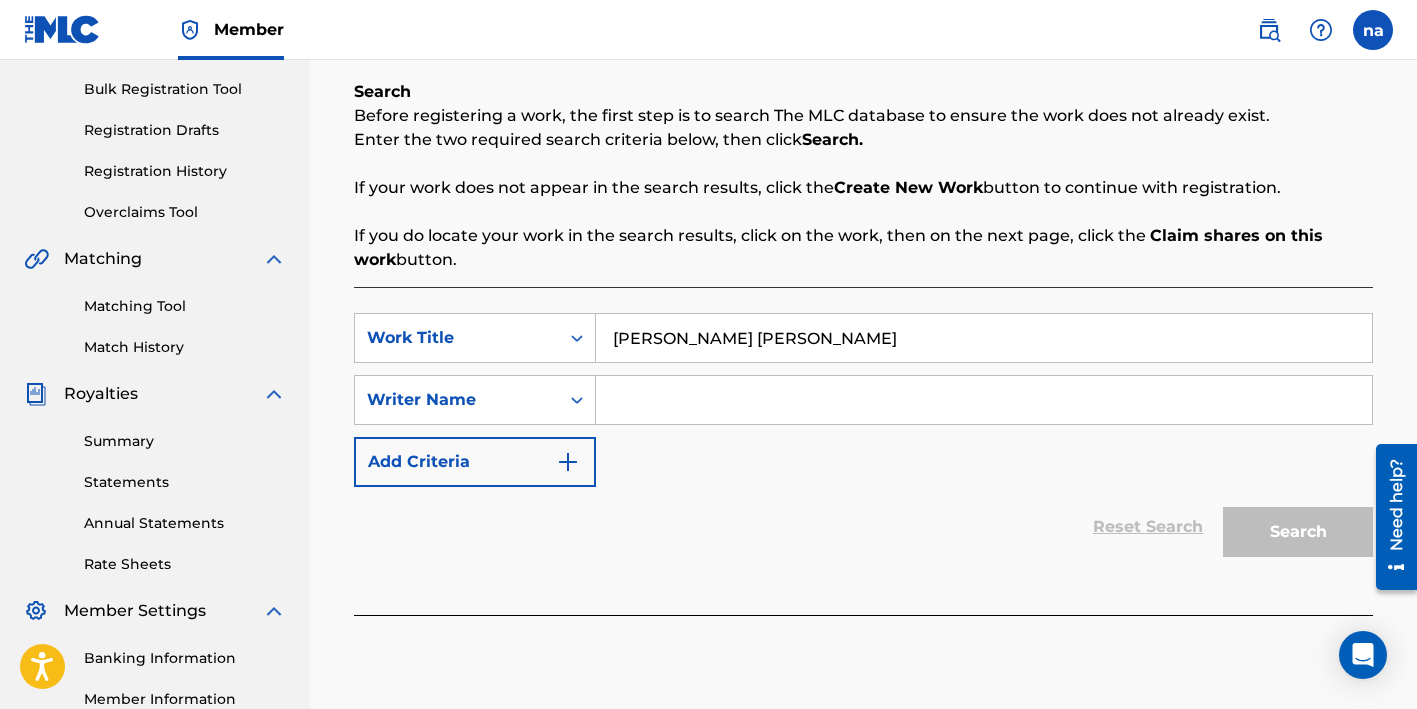 click at bounding box center (984, 400) 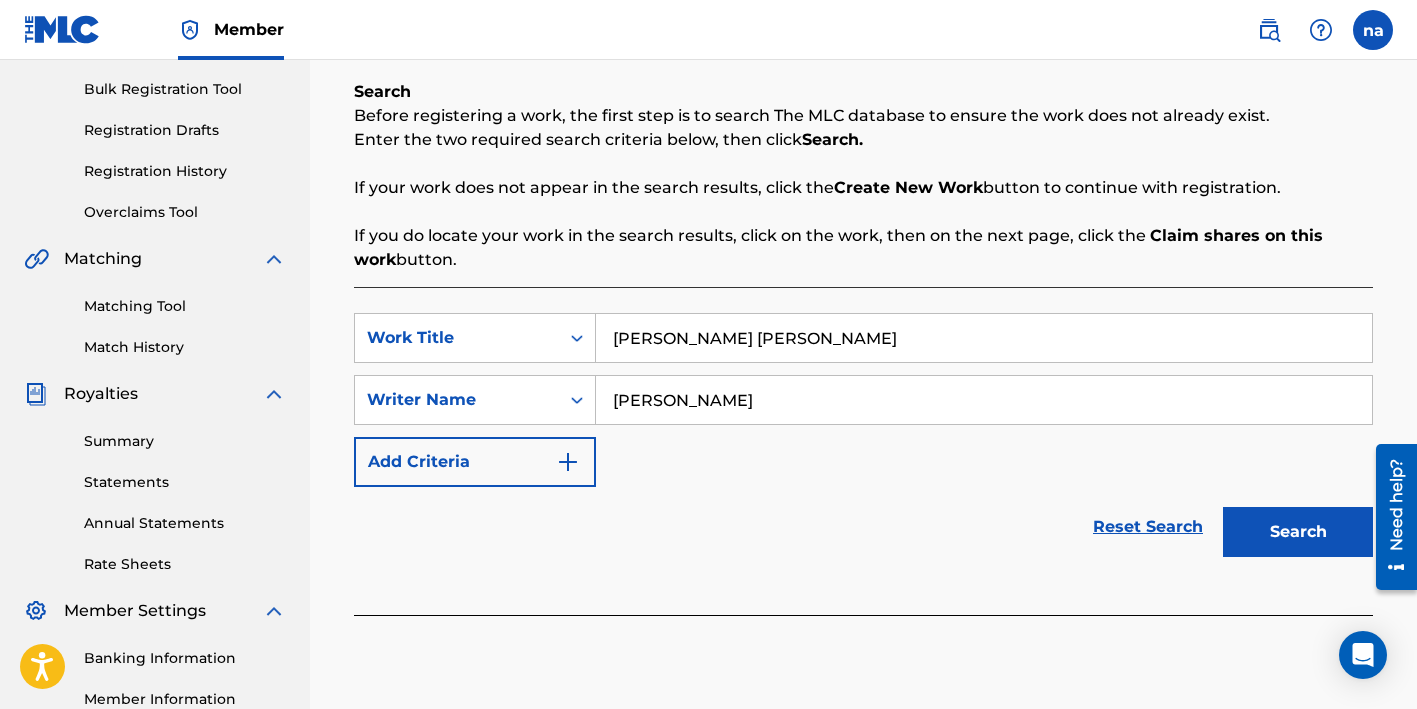 type on "[PERSON_NAME]" 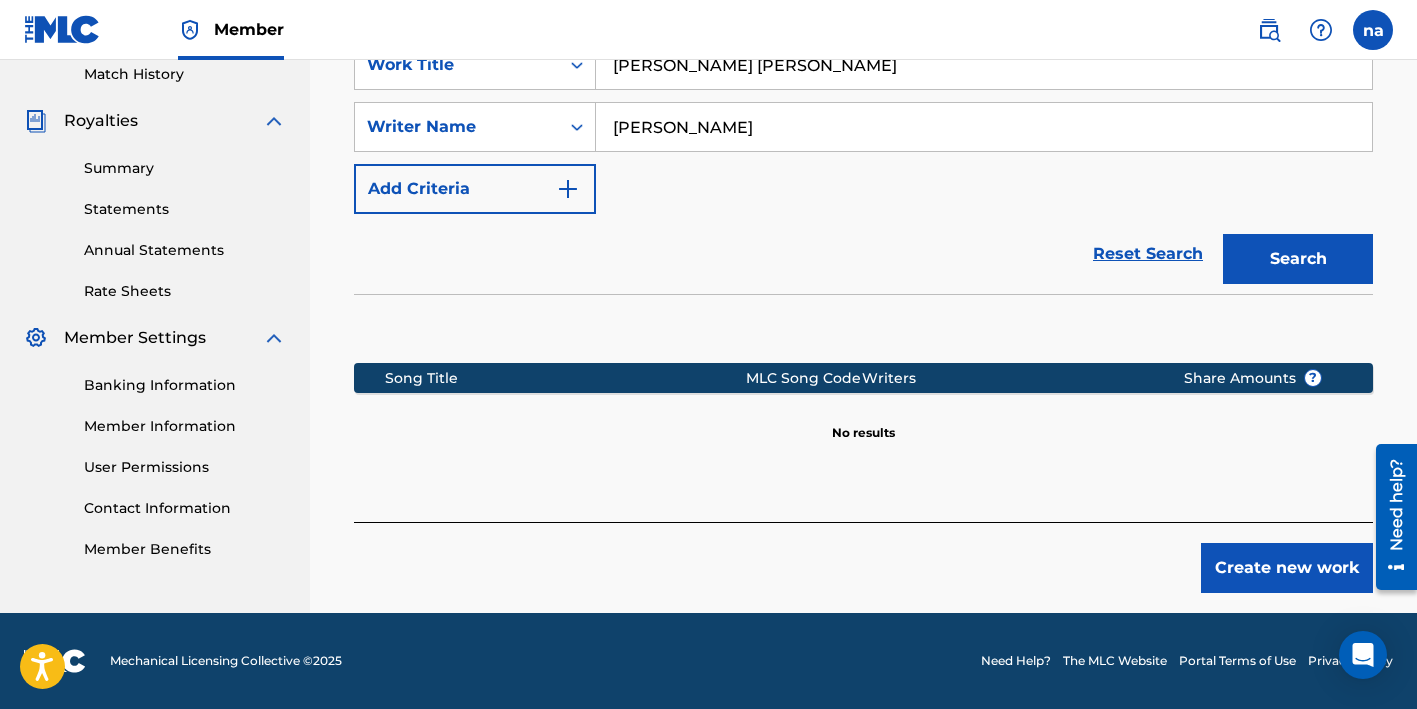 scroll, scrollTop: 560, scrollLeft: 0, axis: vertical 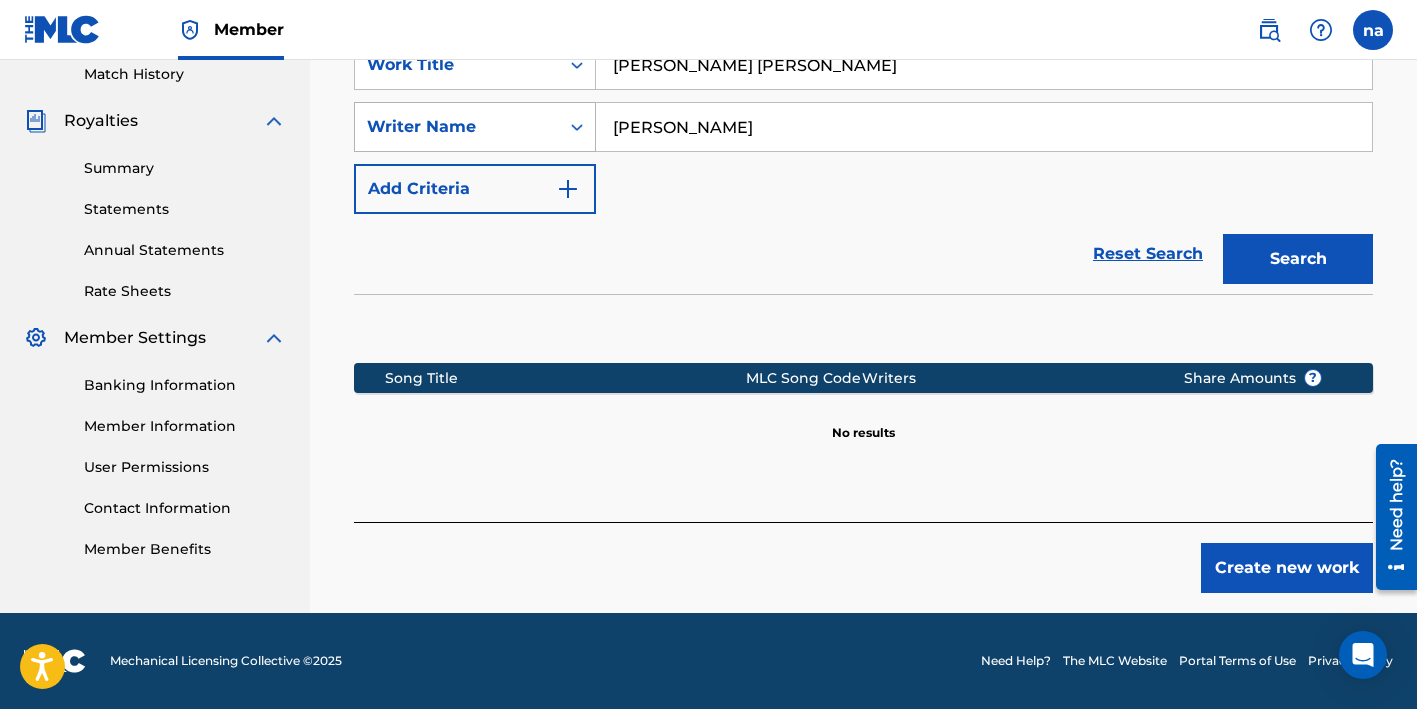drag, startPoint x: 798, startPoint y: 125, endPoint x: 576, endPoint y: 124, distance: 222.00226 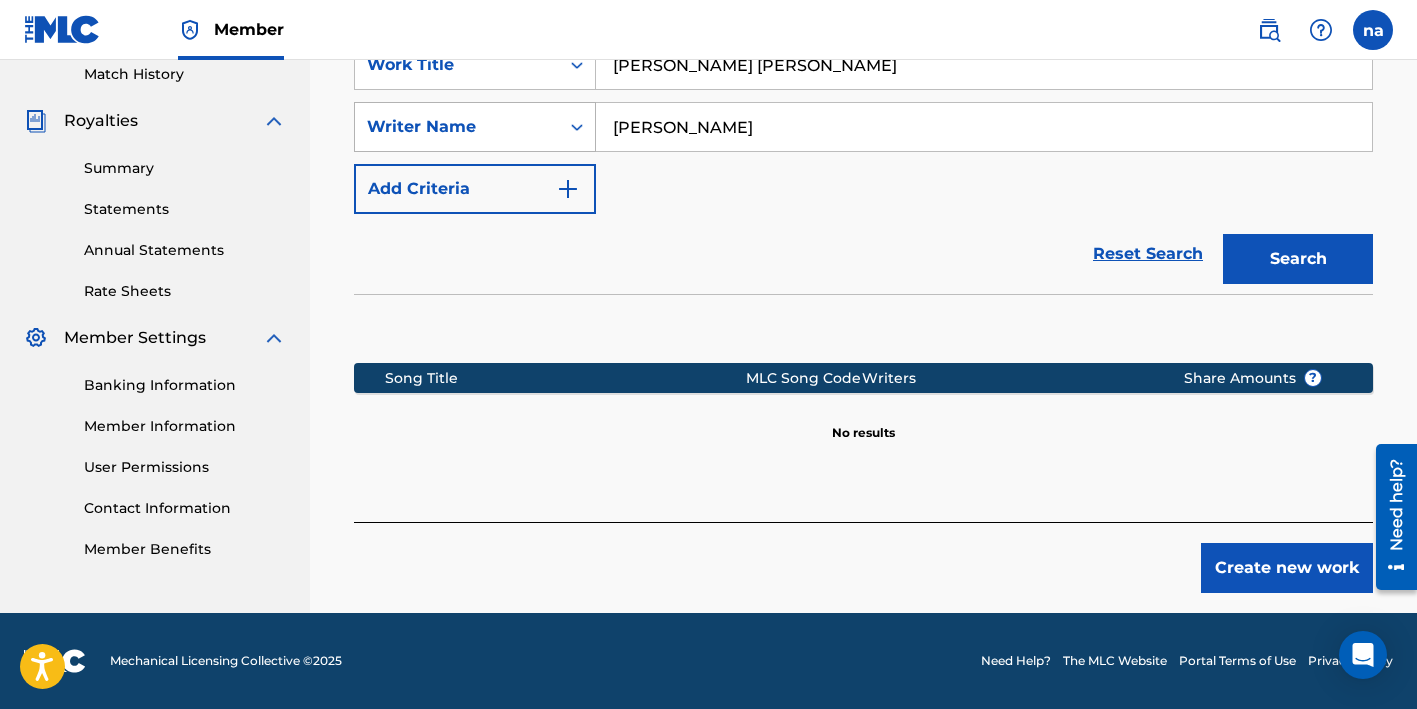 type on "[PERSON_NAME]" 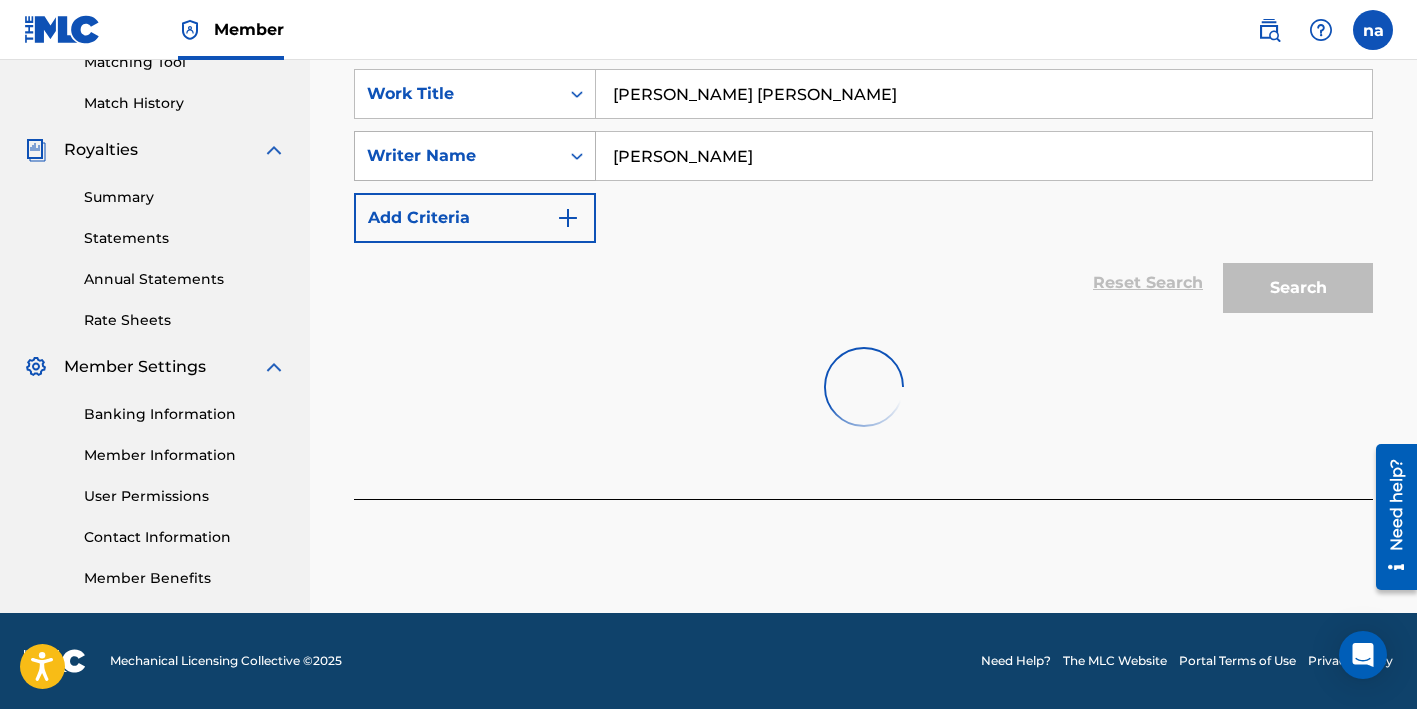 scroll, scrollTop: 531, scrollLeft: 0, axis: vertical 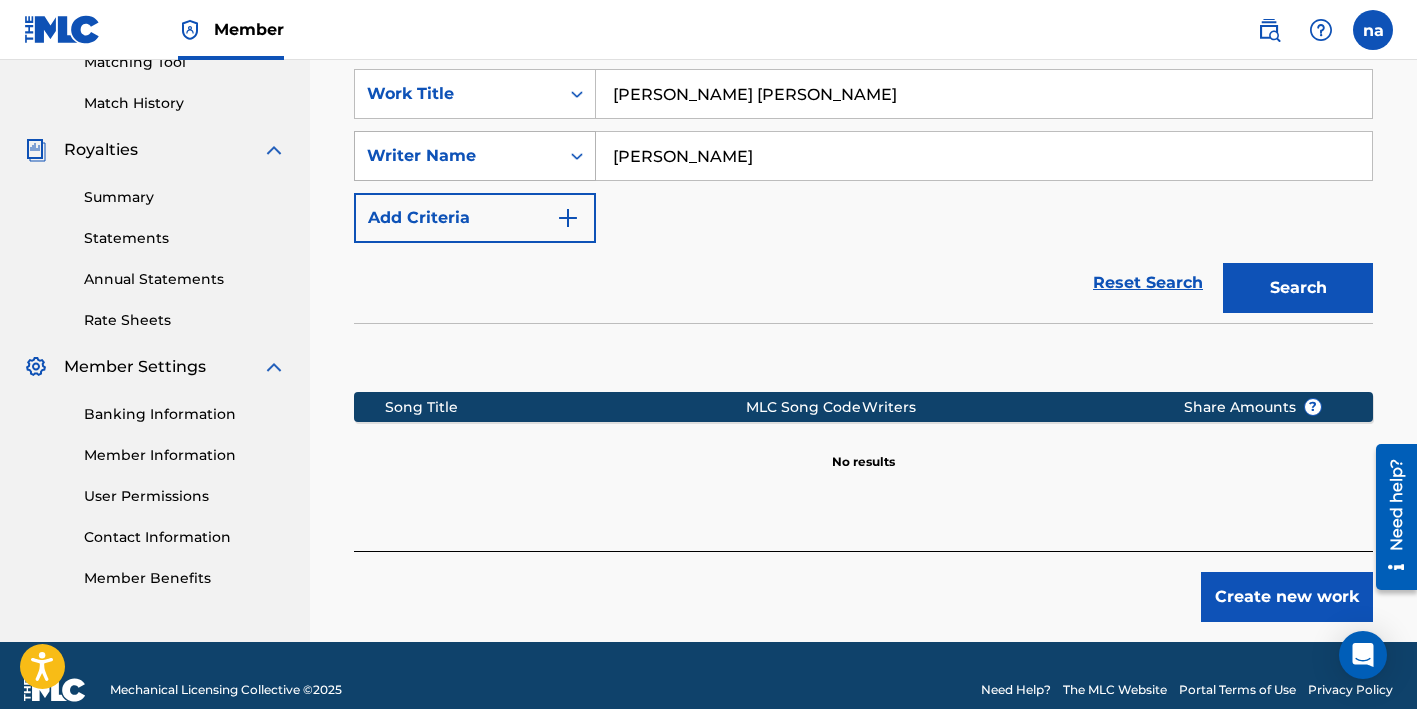 click at bounding box center (577, 156) 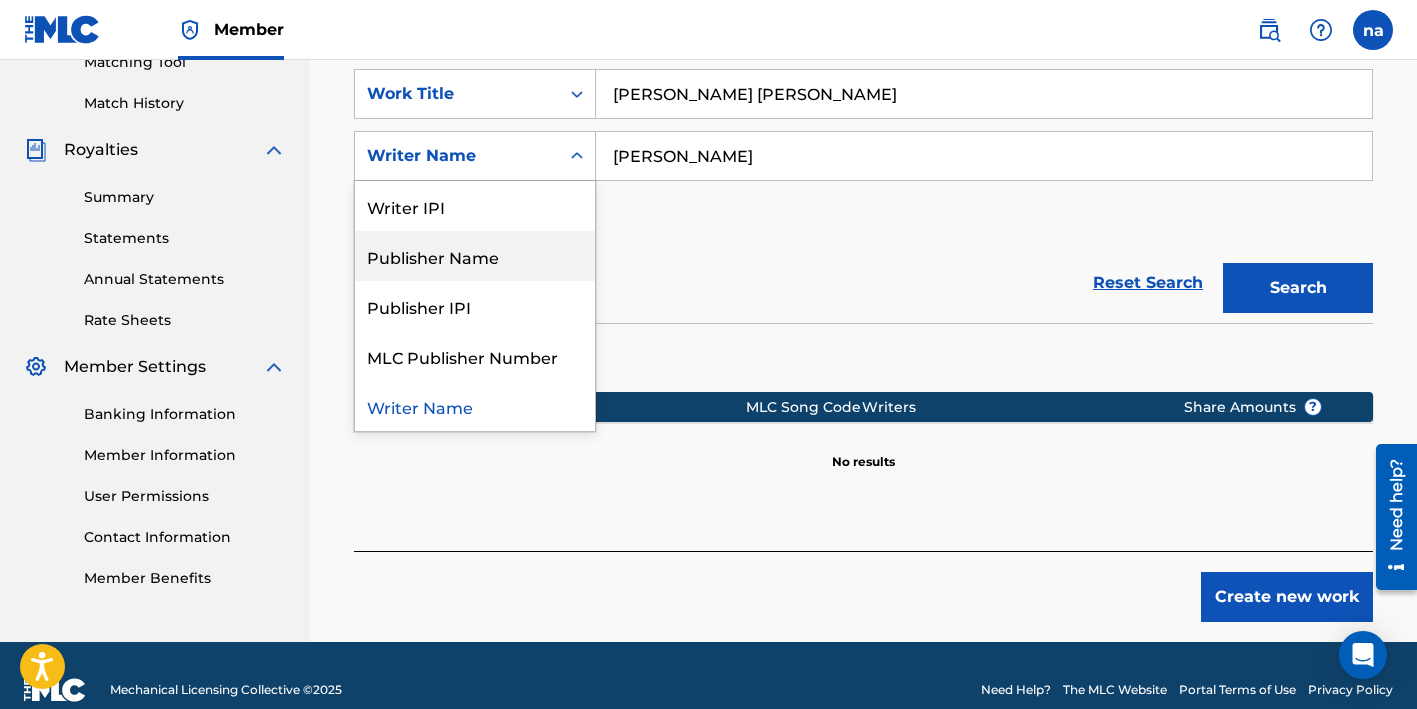 click on "Publisher Name" at bounding box center (475, 256) 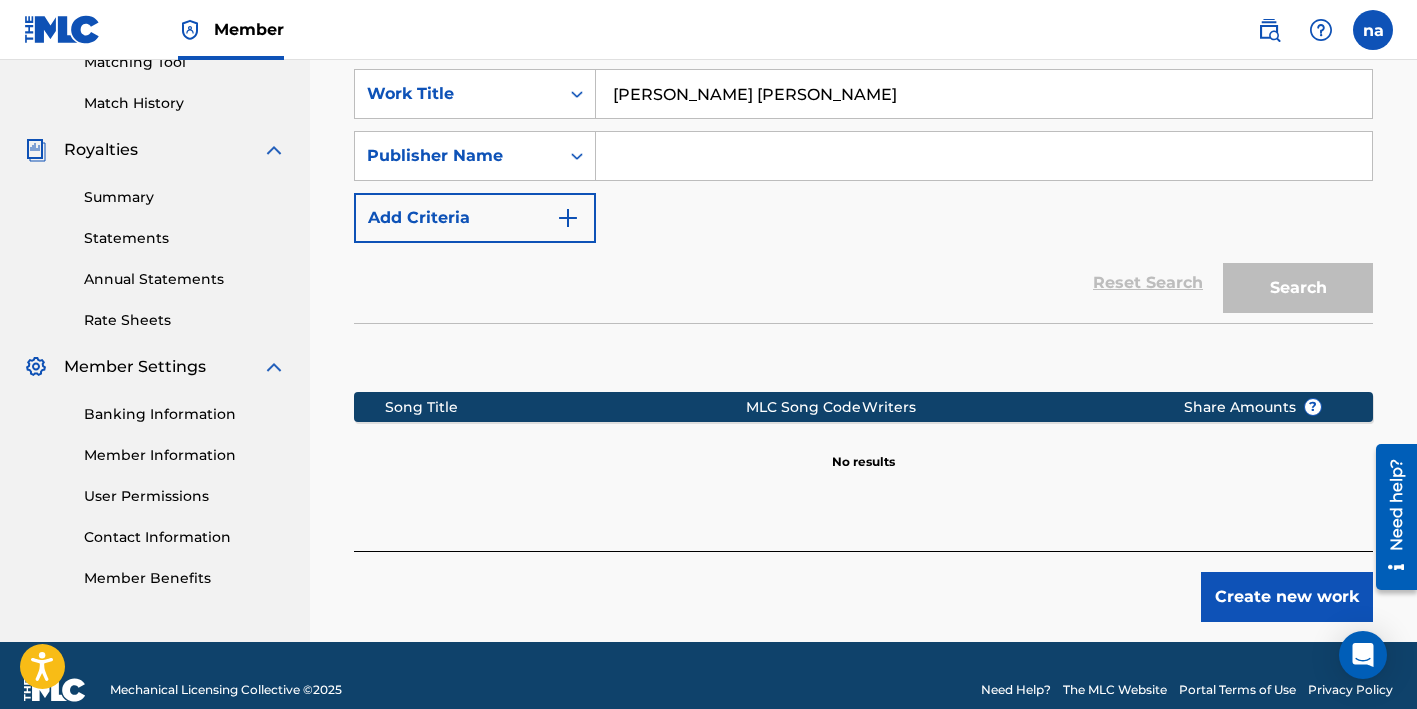 click at bounding box center [984, 156] 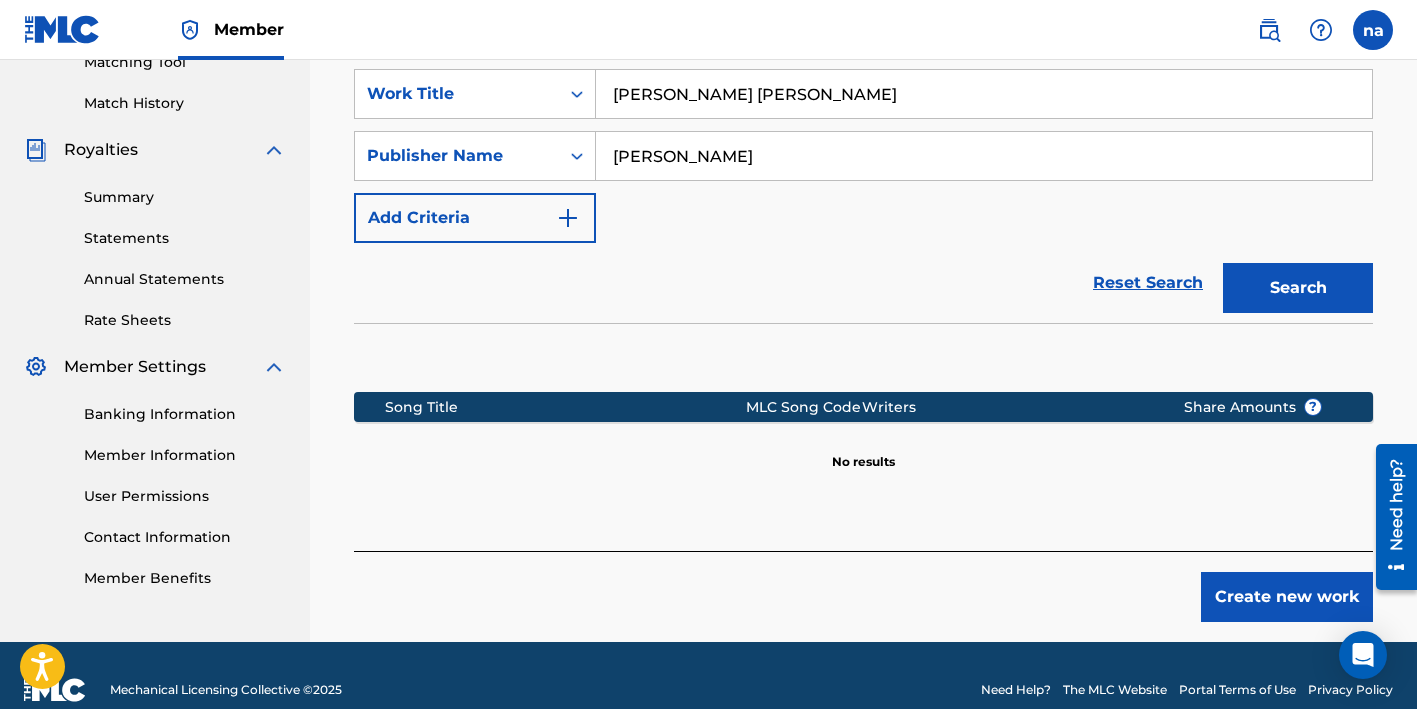 type on "[PERSON_NAME]" 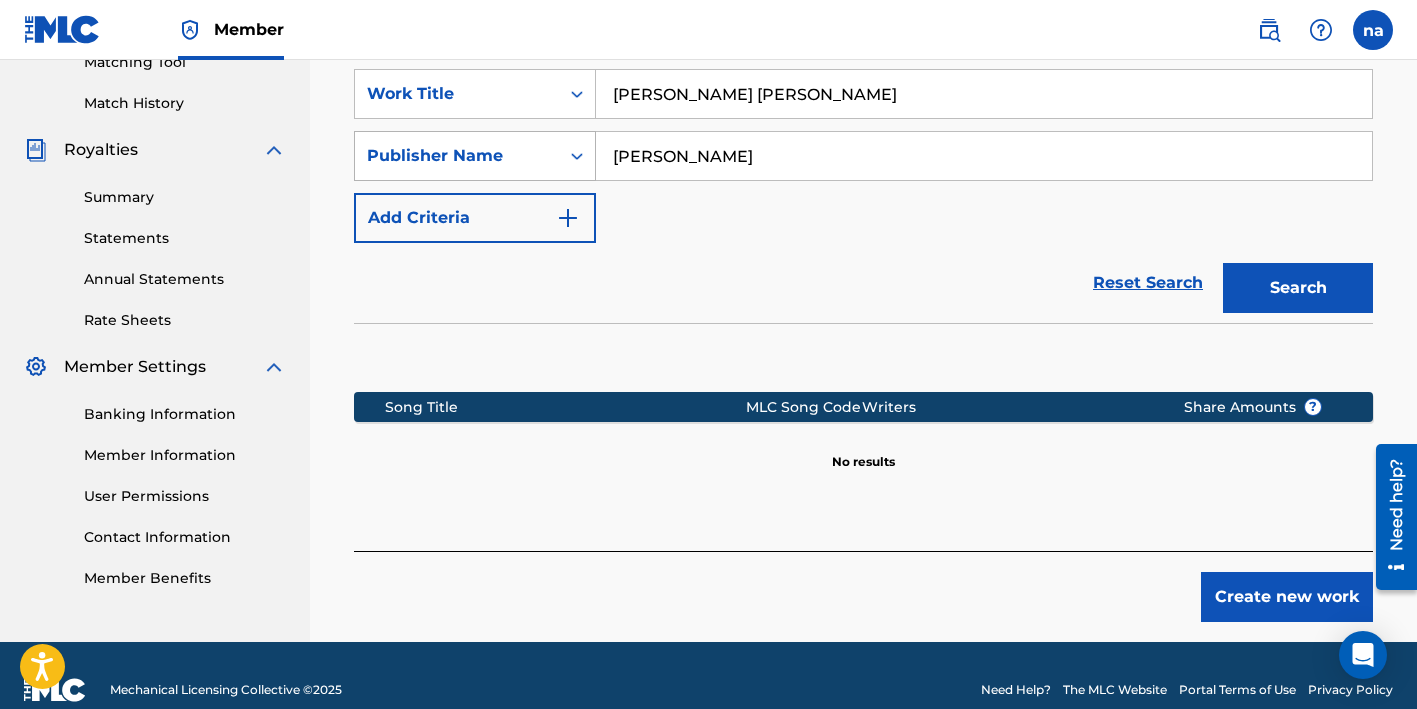 drag, startPoint x: 921, startPoint y: 163, endPoint x: 547, endPoint y: 134, distance: 375.12265 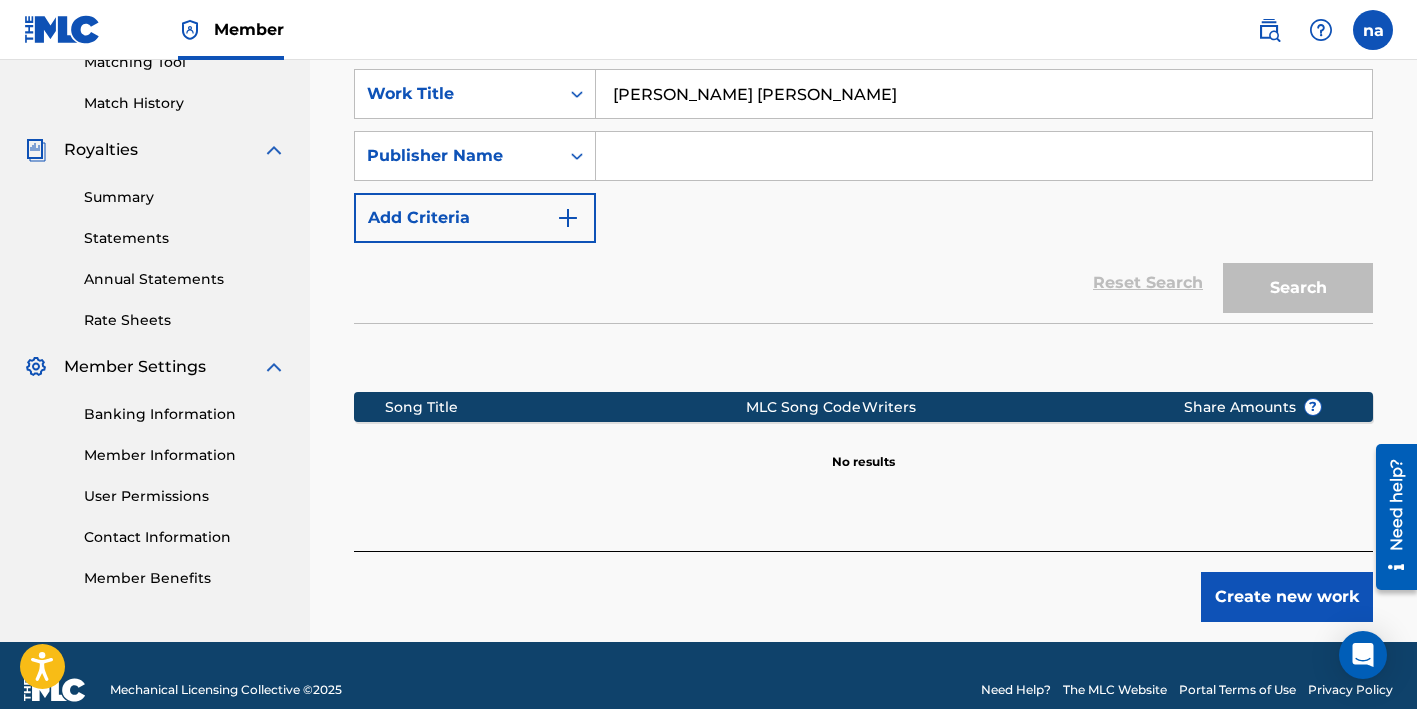 type 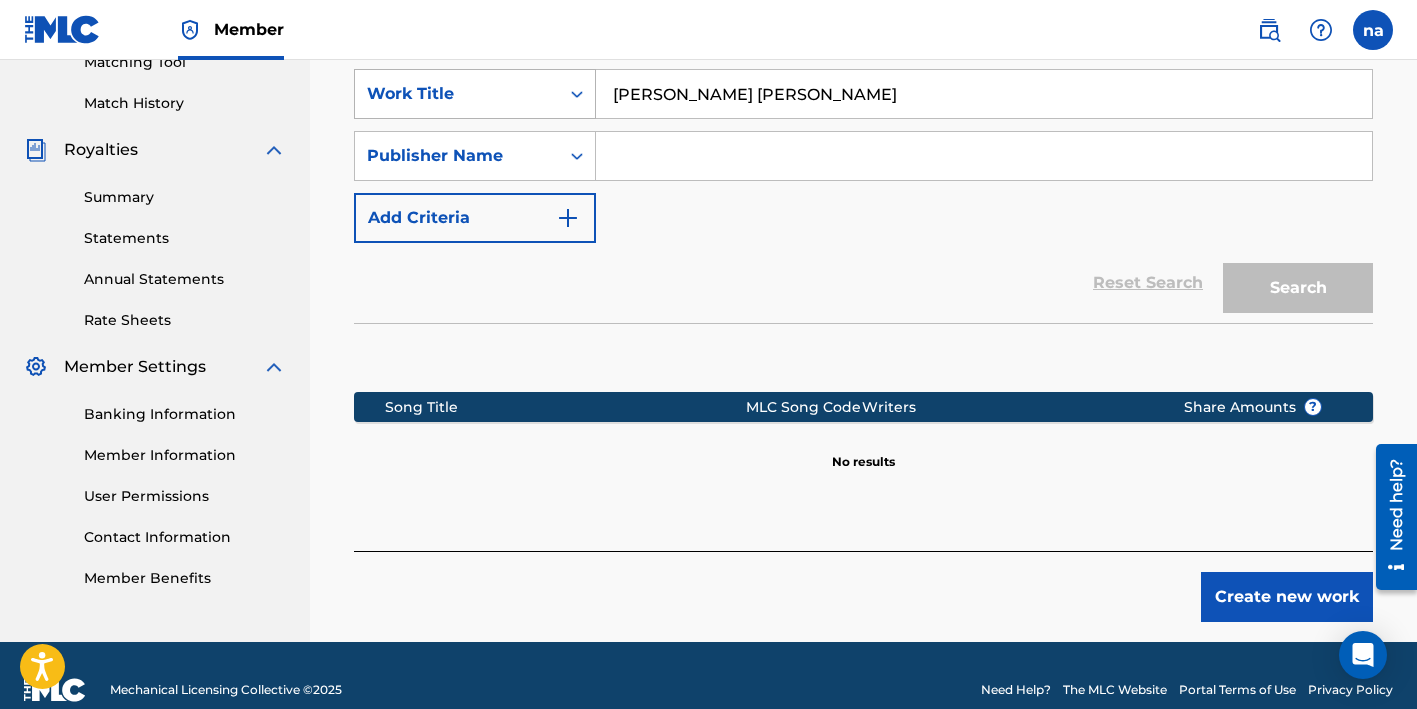 drag, startPoint x: 741, startPoint y: 92, endPoint x: 484, endPoint y: 92, distance: 257 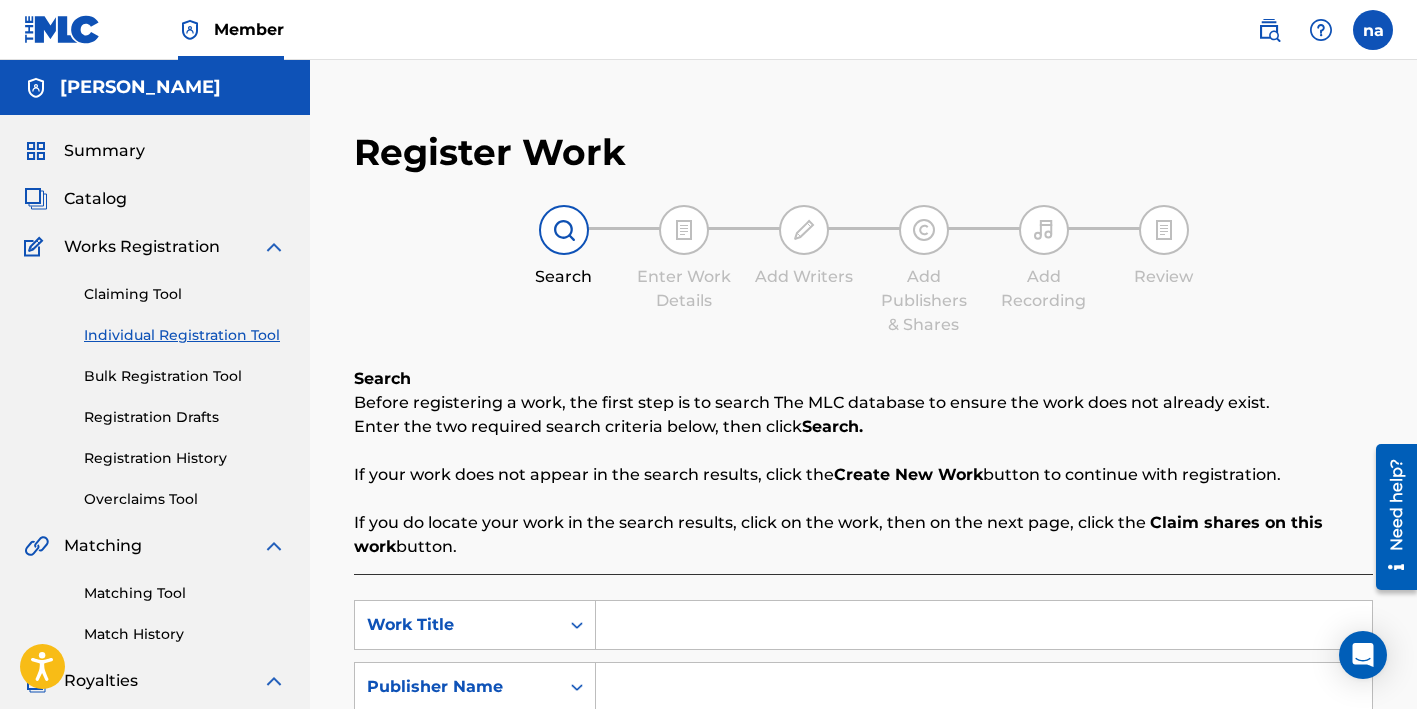scroll, scrollTop: 0, scrollLeft: 0, axis: both 